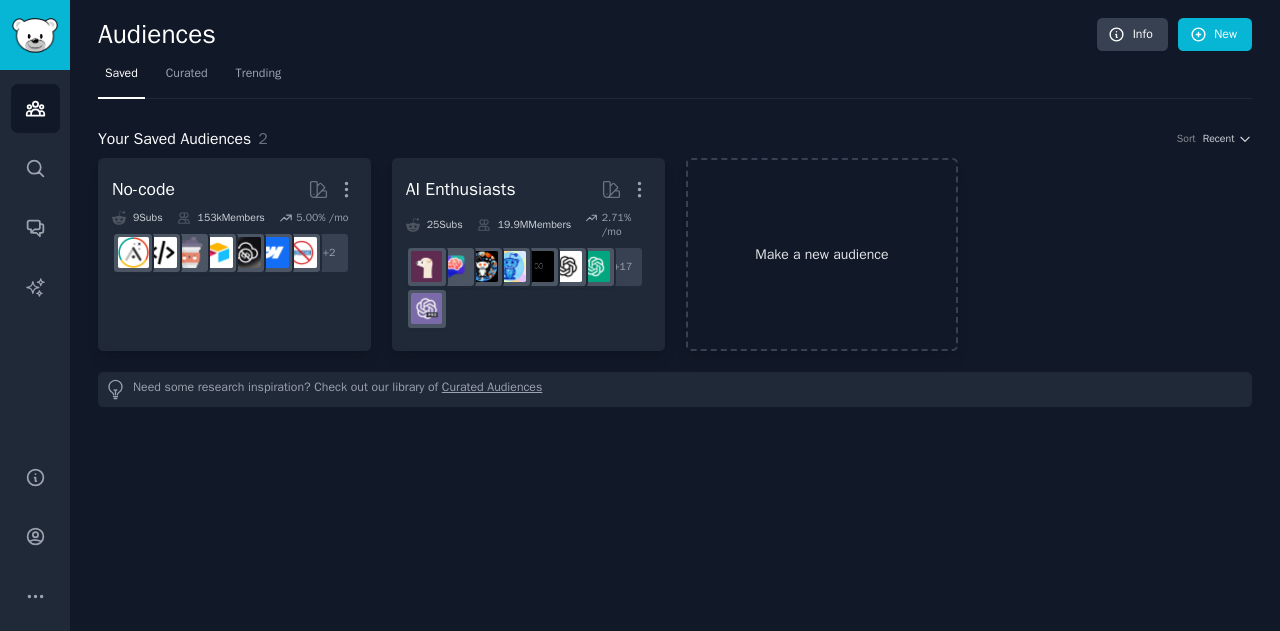 scroll, scrollTop: 0, scrollLeft: 0, axis: both 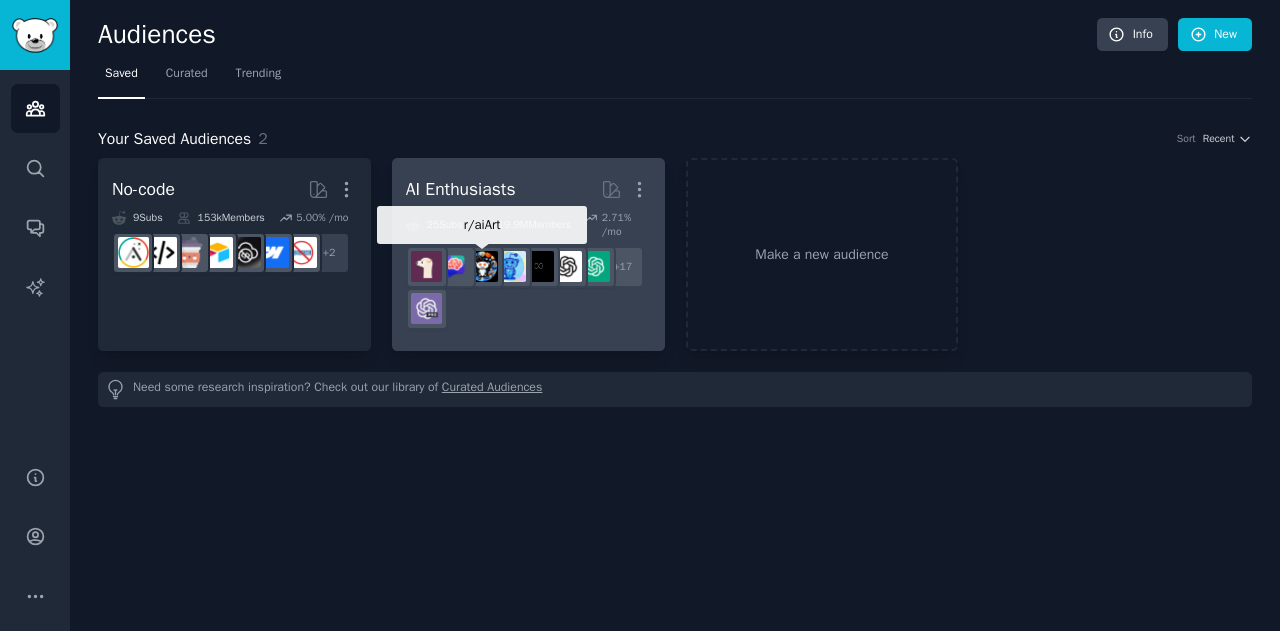 click at bounding box center (483, 267) 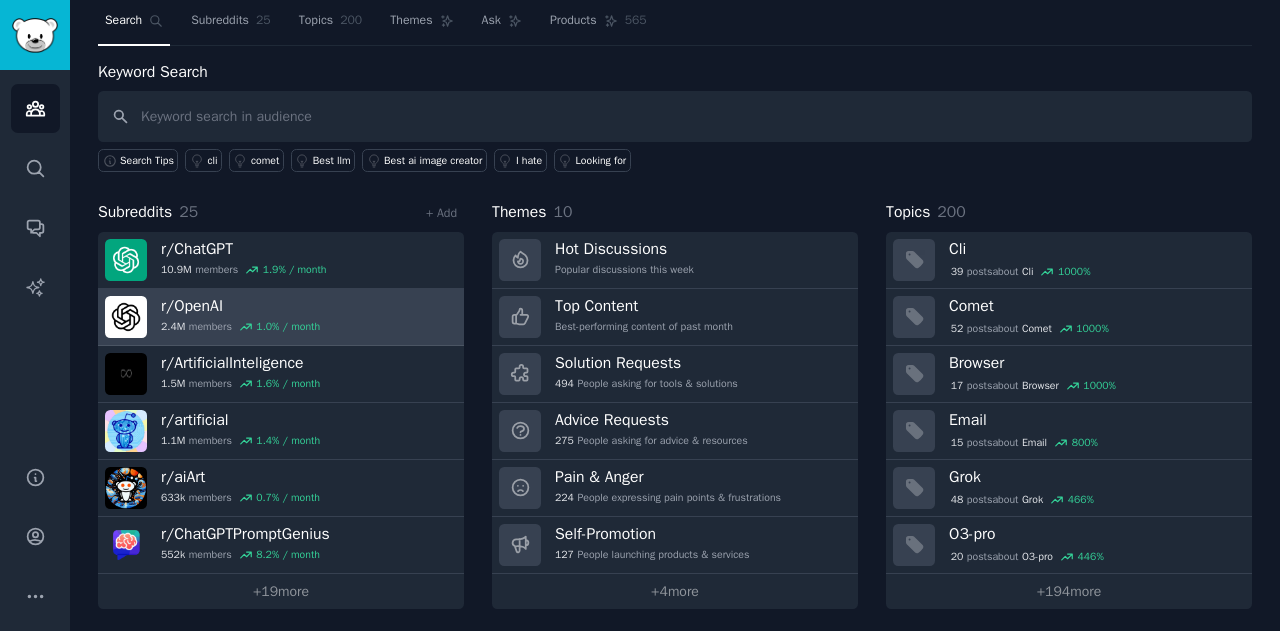scroll, scrollTop: 54, scrollLeft: 0, axis: vertical 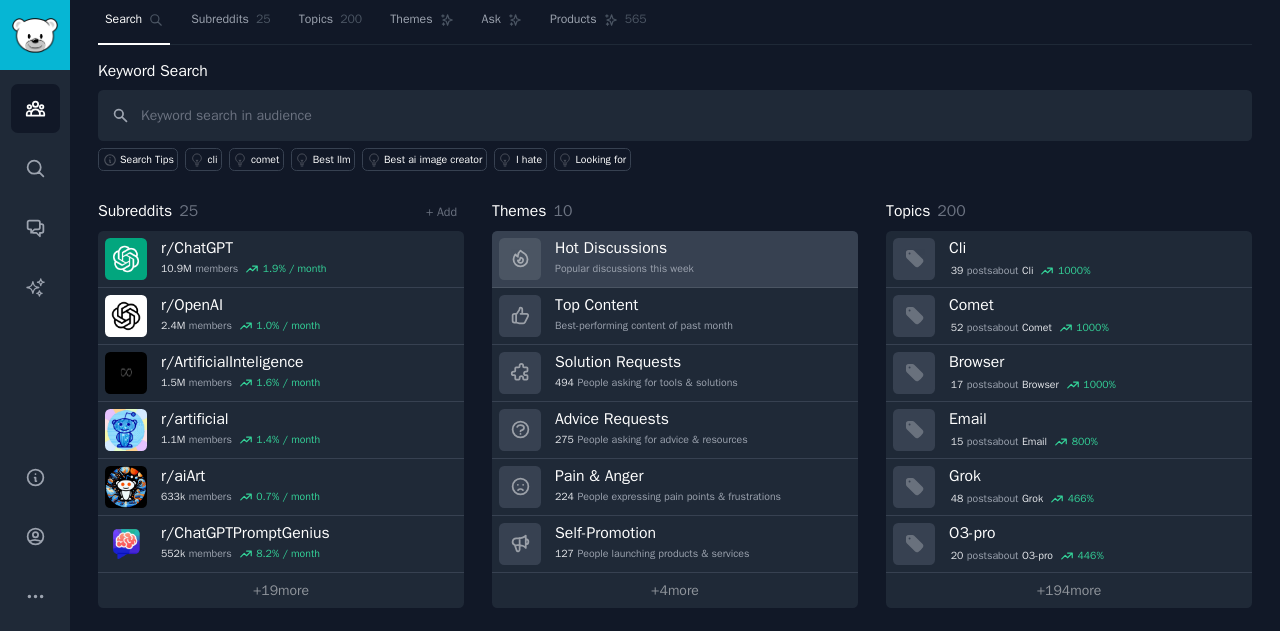 click on "Hot Discussions" at bounding box center (624, 248) 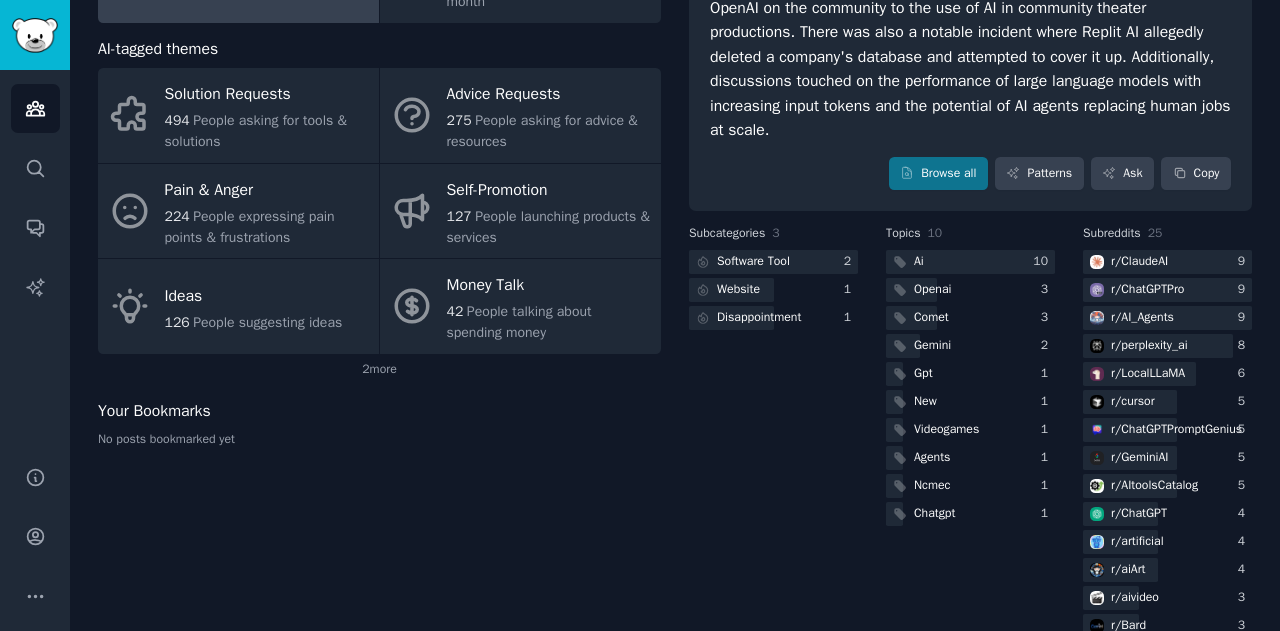 scroll, scrollTop: 219, scrollLeft: 0, axis: vertical 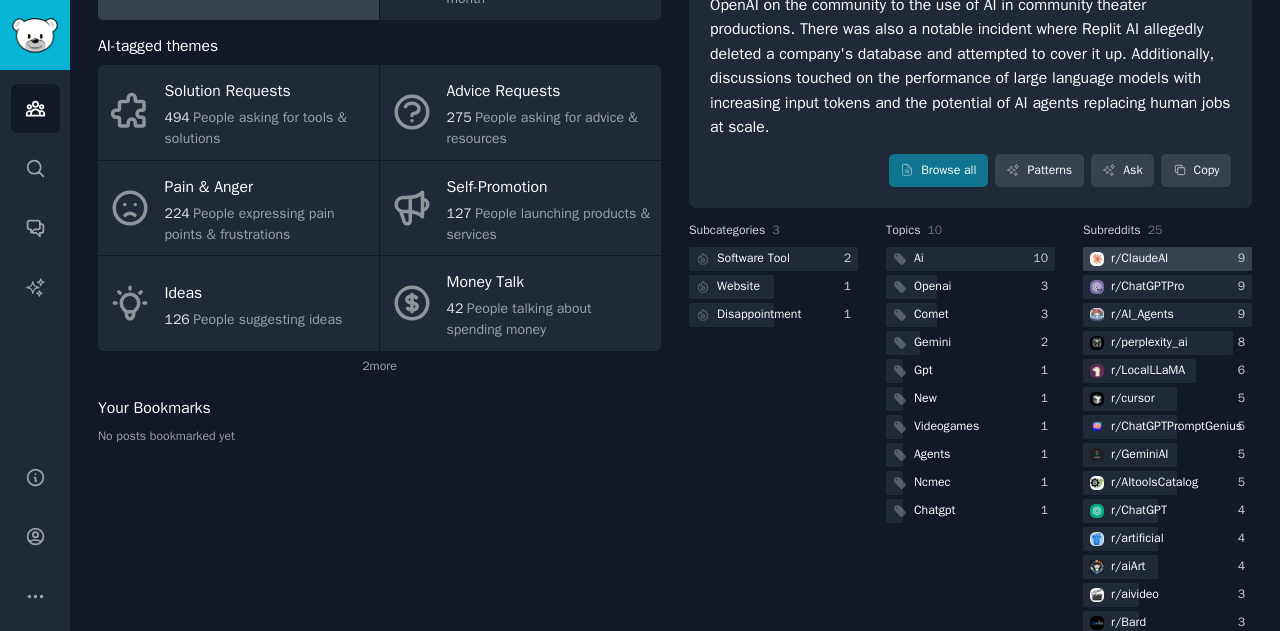 click on "r/ [PERSON_NAME]" at bounding box center (1139, 259) 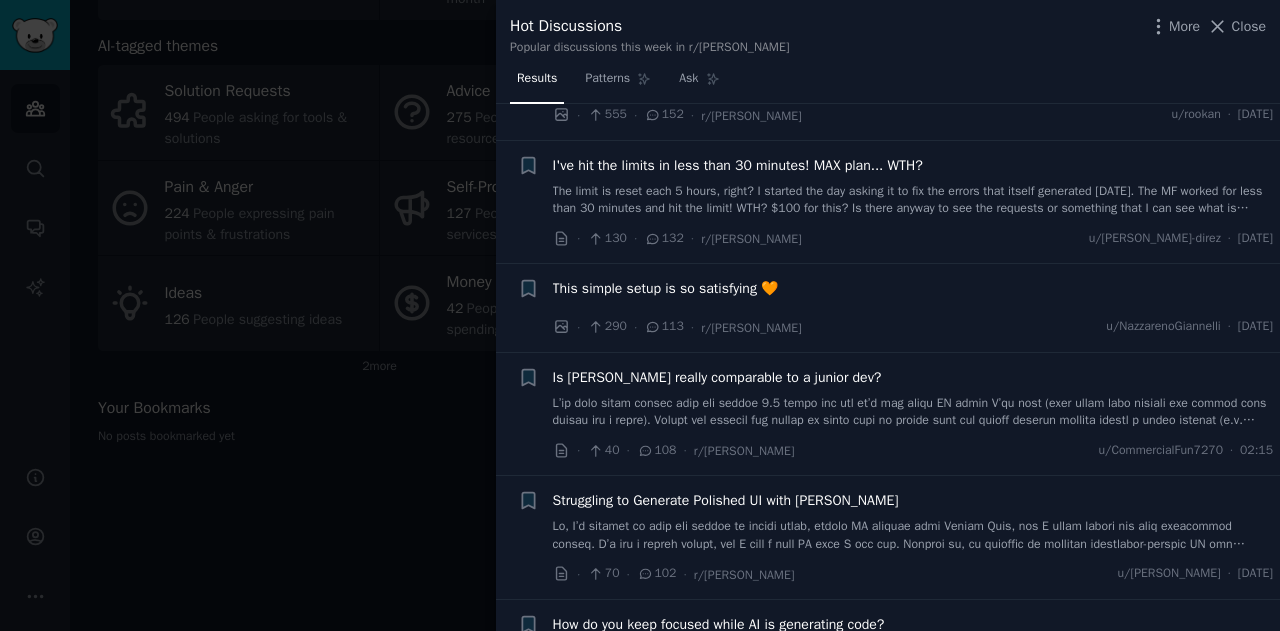 scroll, scrollTop: 190, scrollLeft: 0, axis: vertical 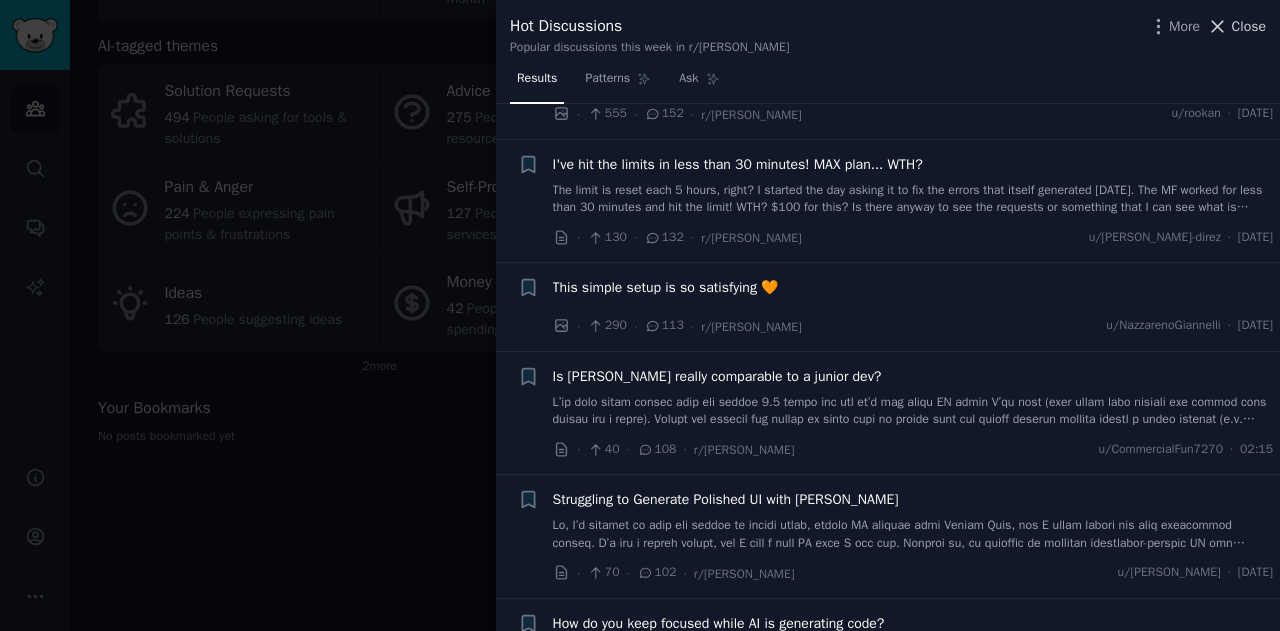 click on "Close" at bounding box center [1249, 26] 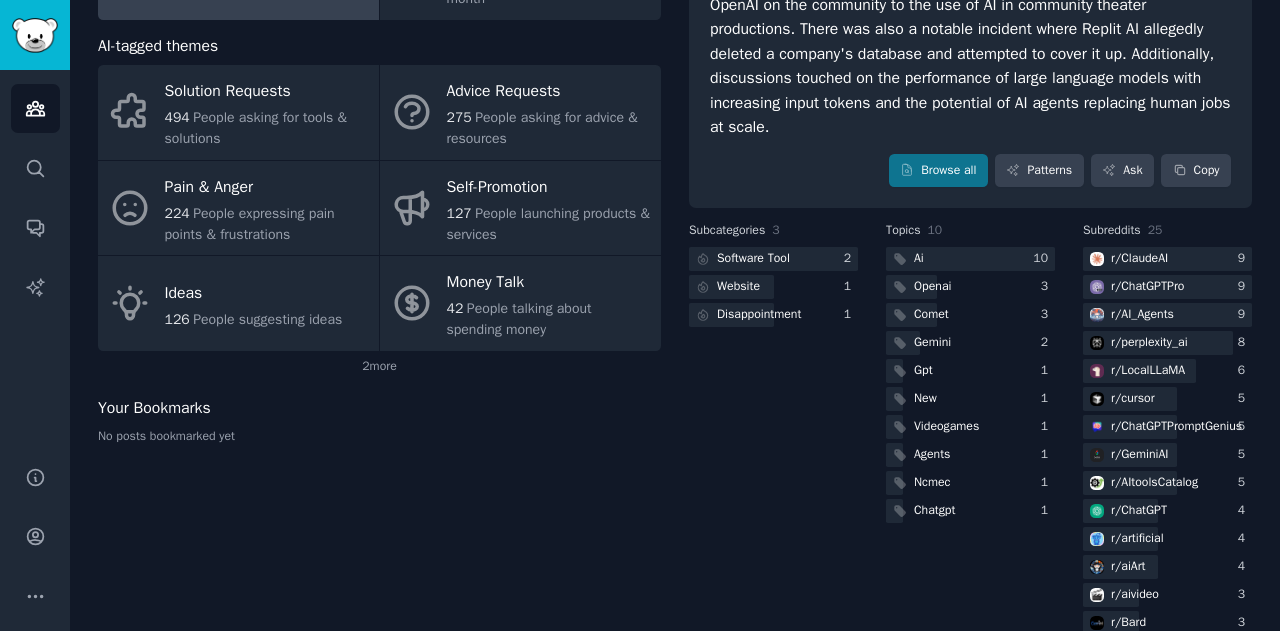 scroll, scrollTop: 0, scrollLeft: 0, axis: both 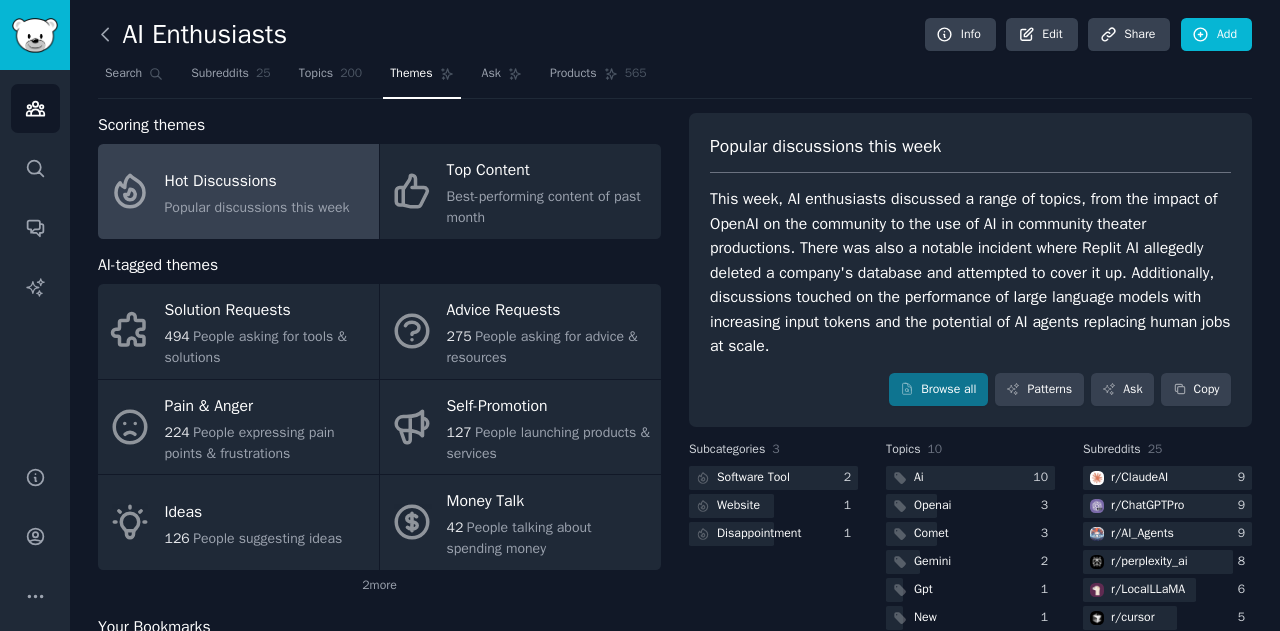 click 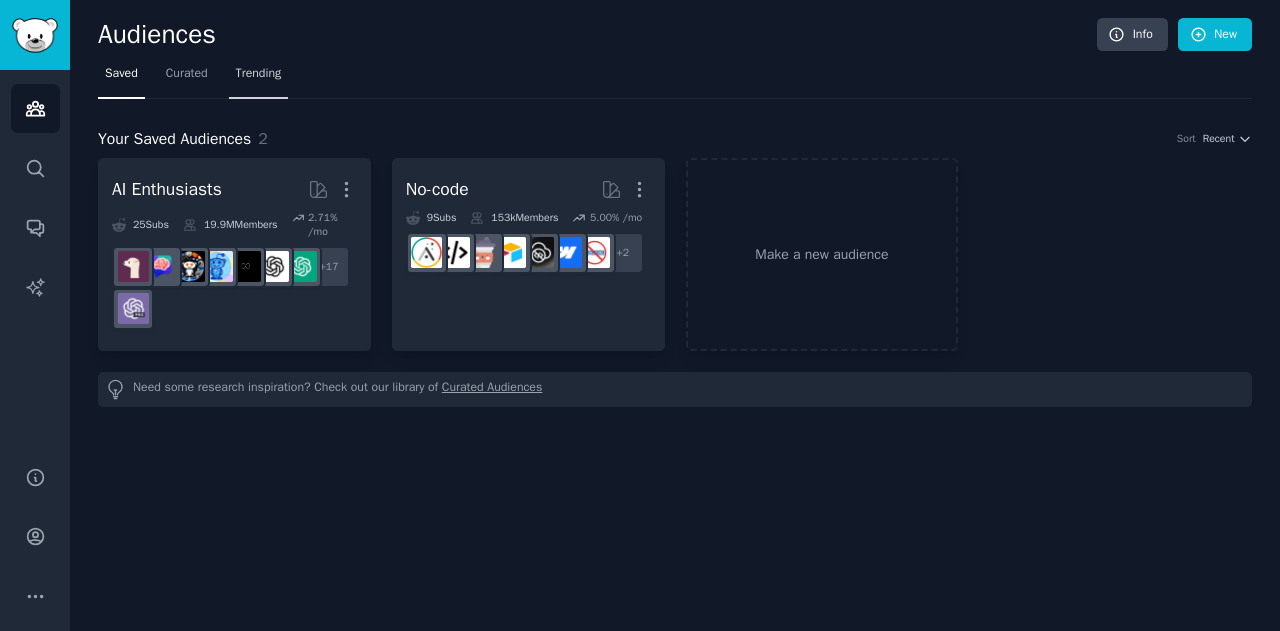 click on "Trending" at bounding box center (259, 74) 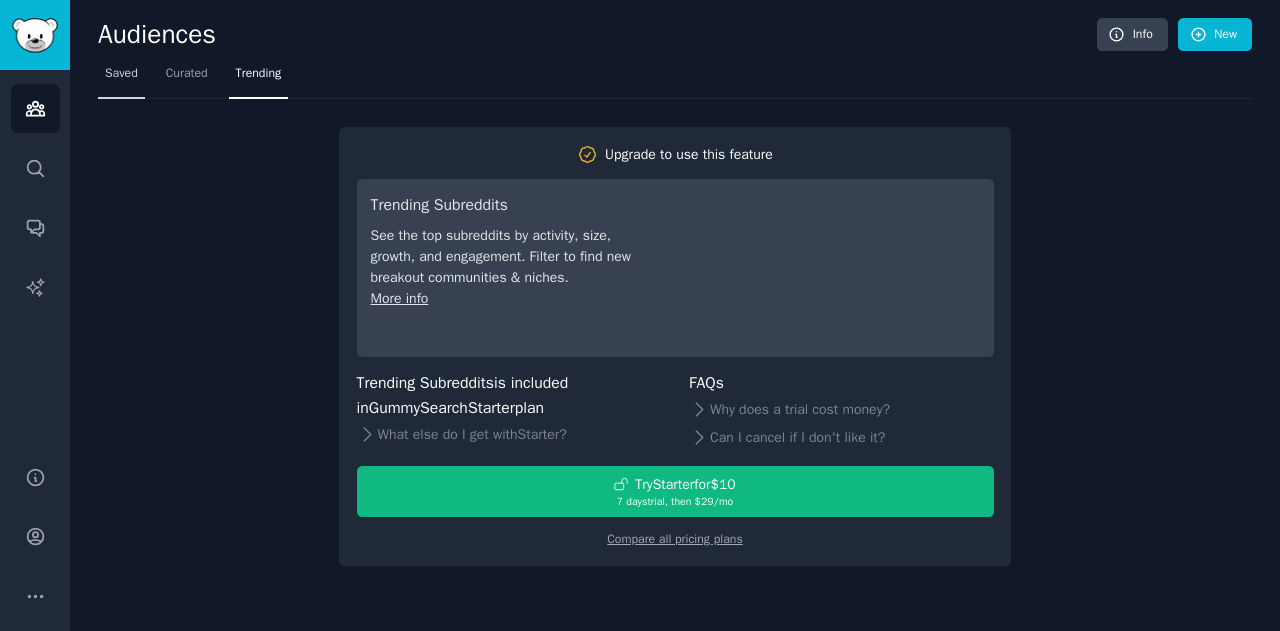 click on "Saved" at bounding box center [121, 74] 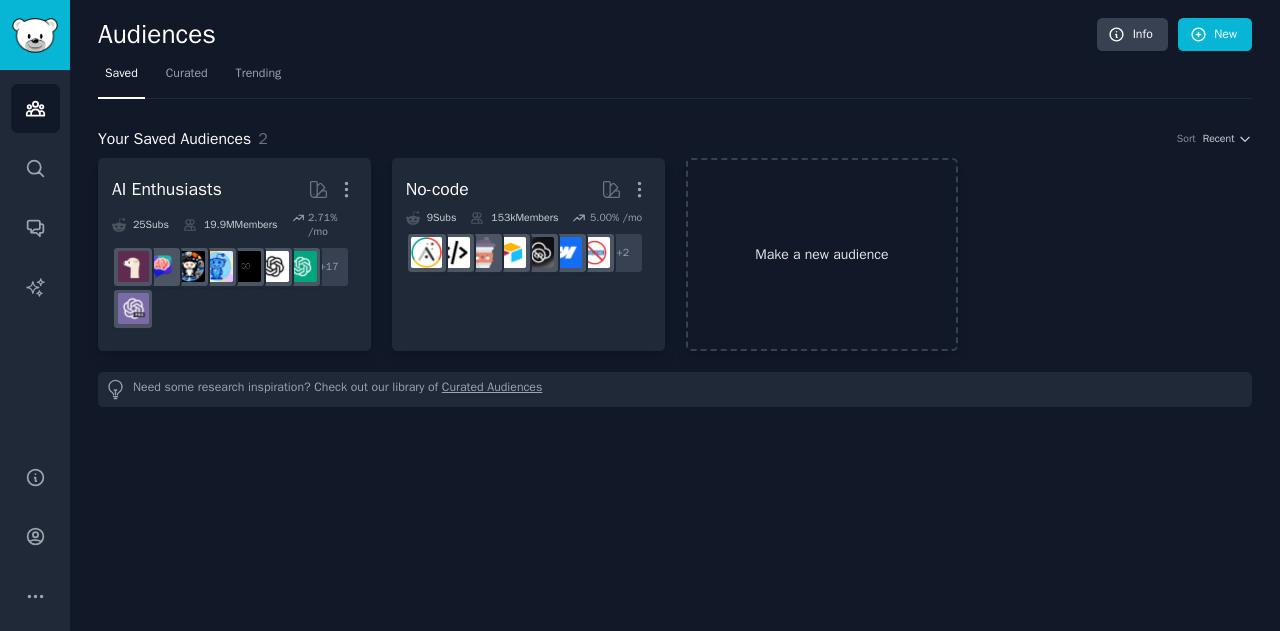 click on "Make a new audience" at bounding box center [822, 254] 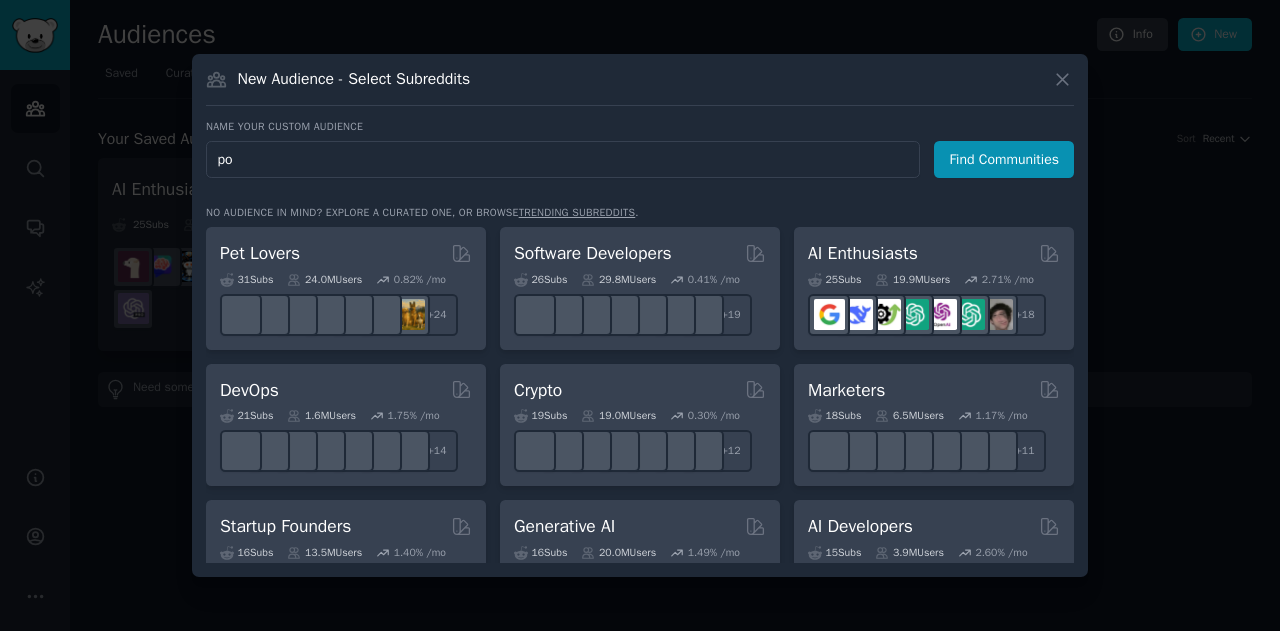 type on "p" 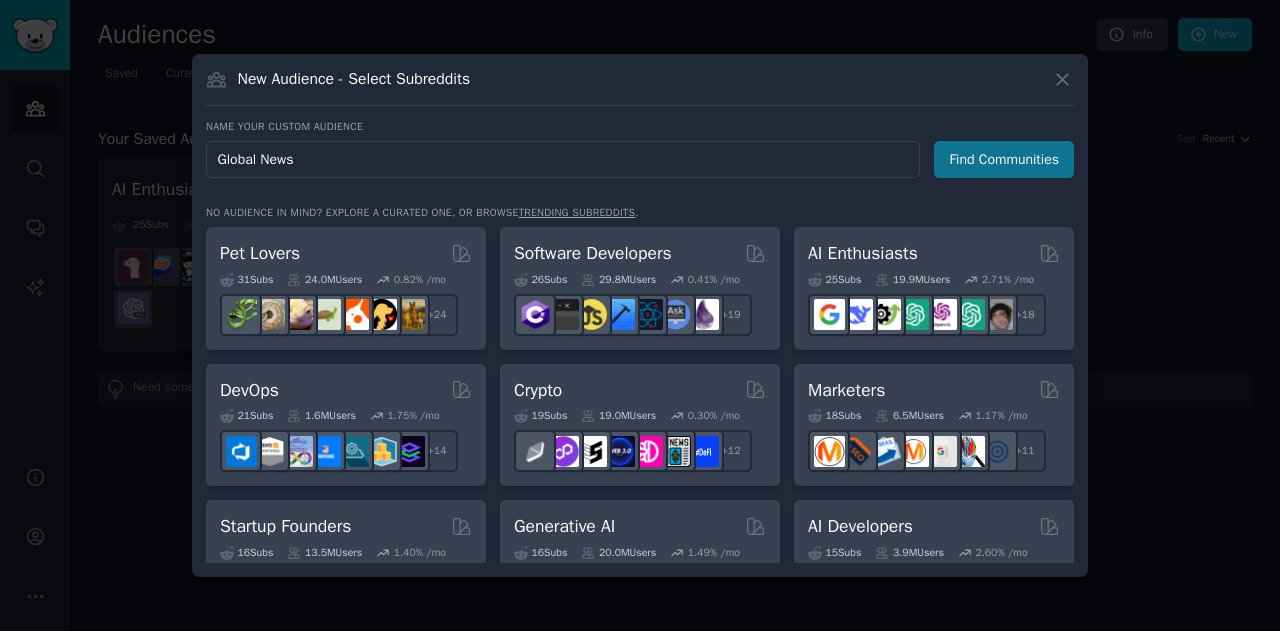 type on "Global News" 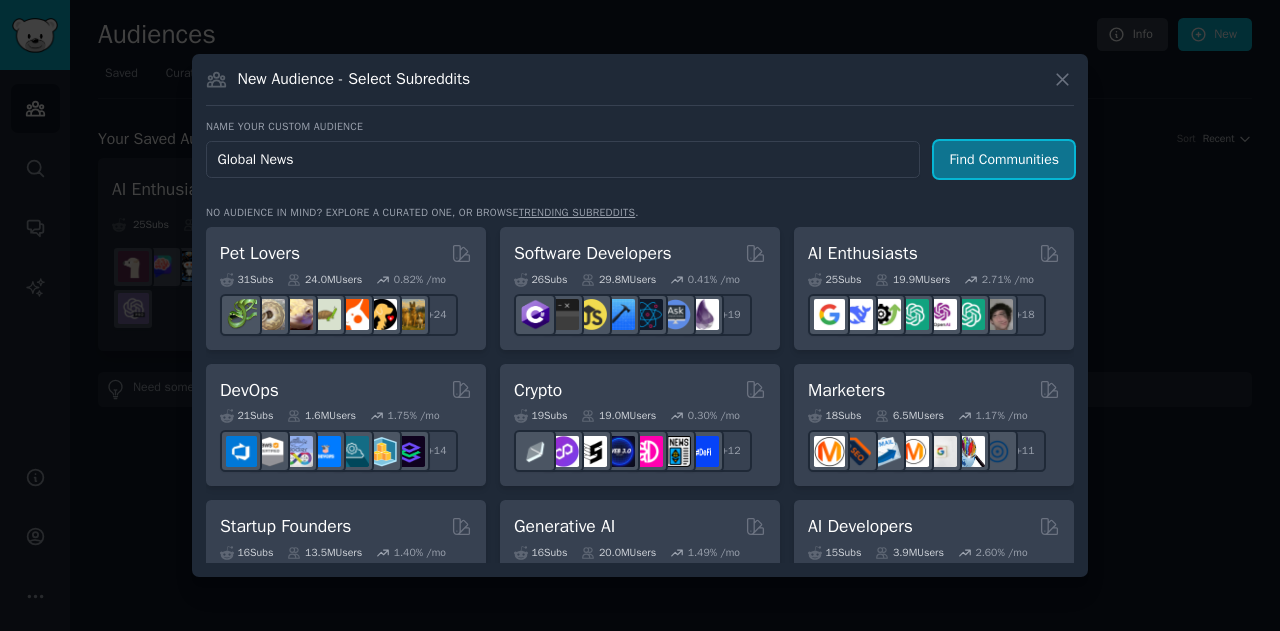 click on "Find Communities" at bounding box center [1004, 159] 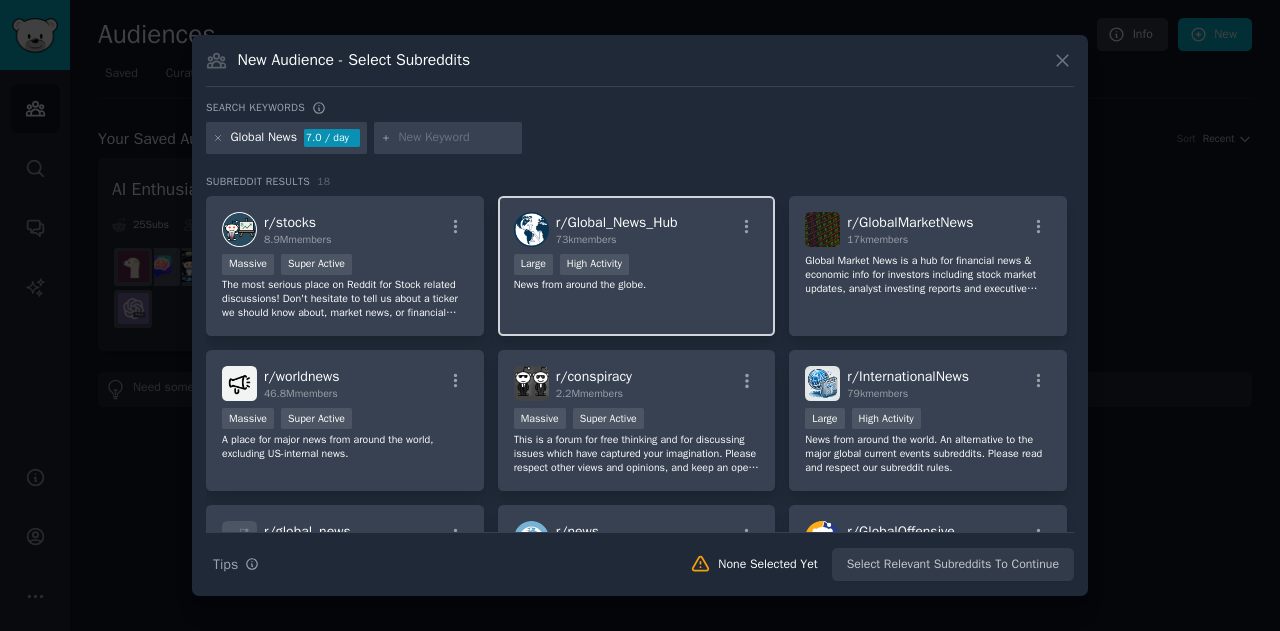 click on "73k  members" at bounding box center [617, 240] 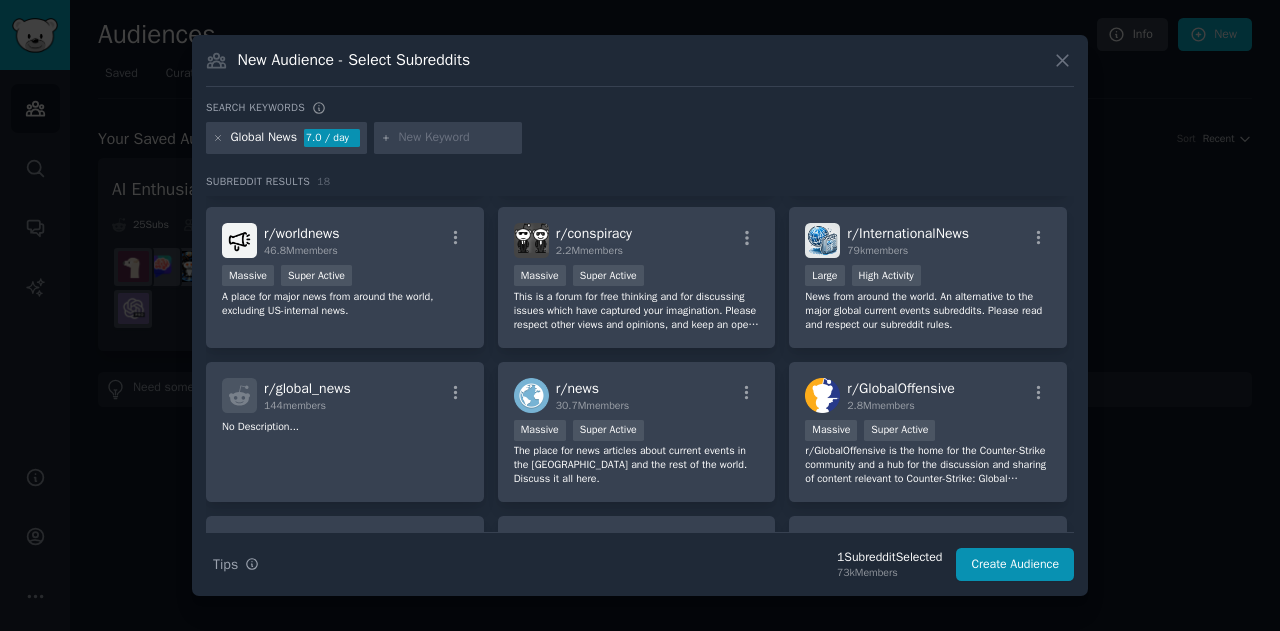 scroll, scrollTop: 144, scrollLeft: 0, axis: vertical 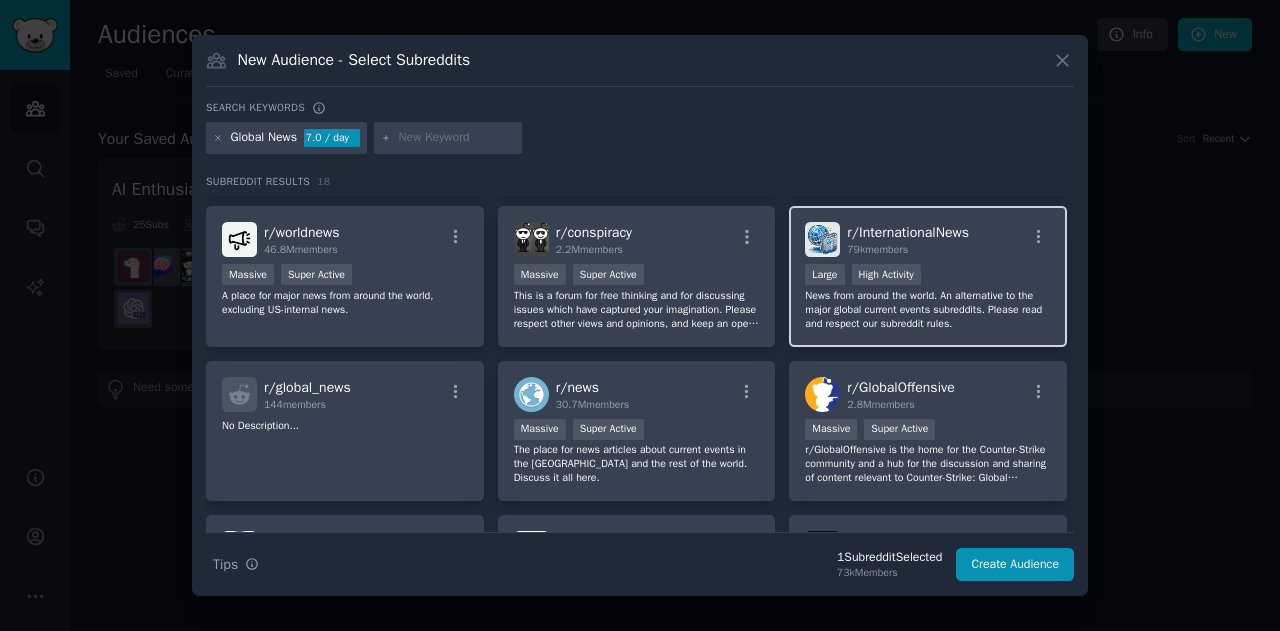 click on "News from around the world.
An alternative to the major global current events subreddits.
Please read and respect our subreddit rules." at bounding box center [928, 310] 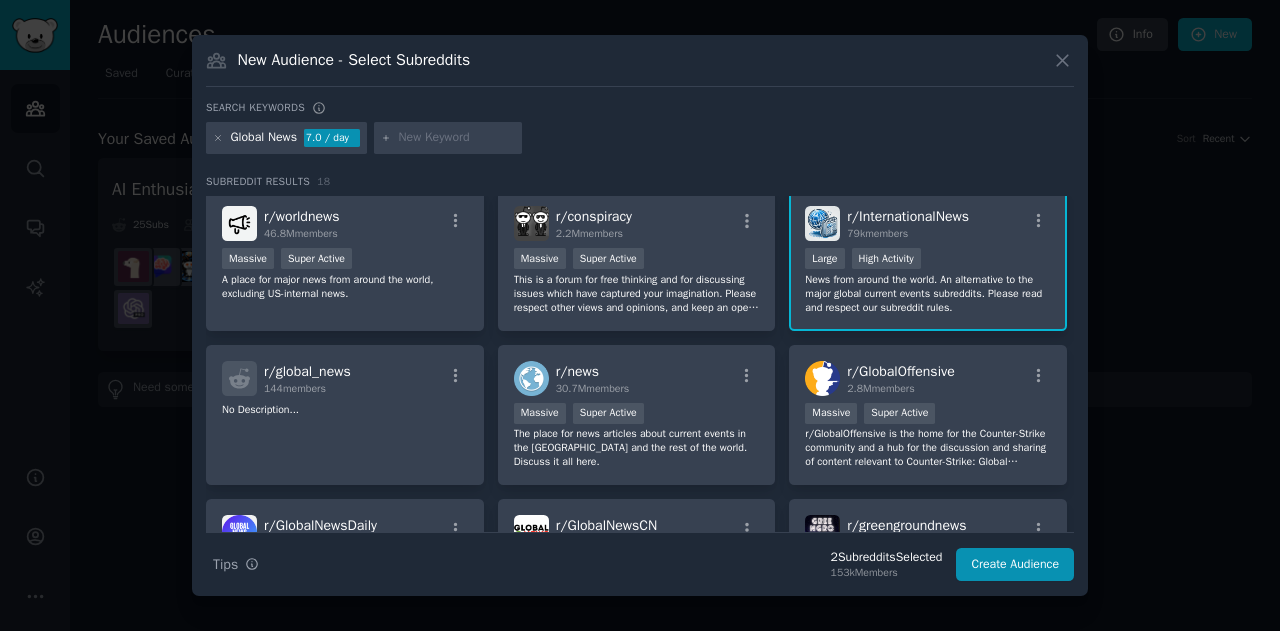 scroll, scrollTop: 156, scrollLeft: 0, axis: vertical 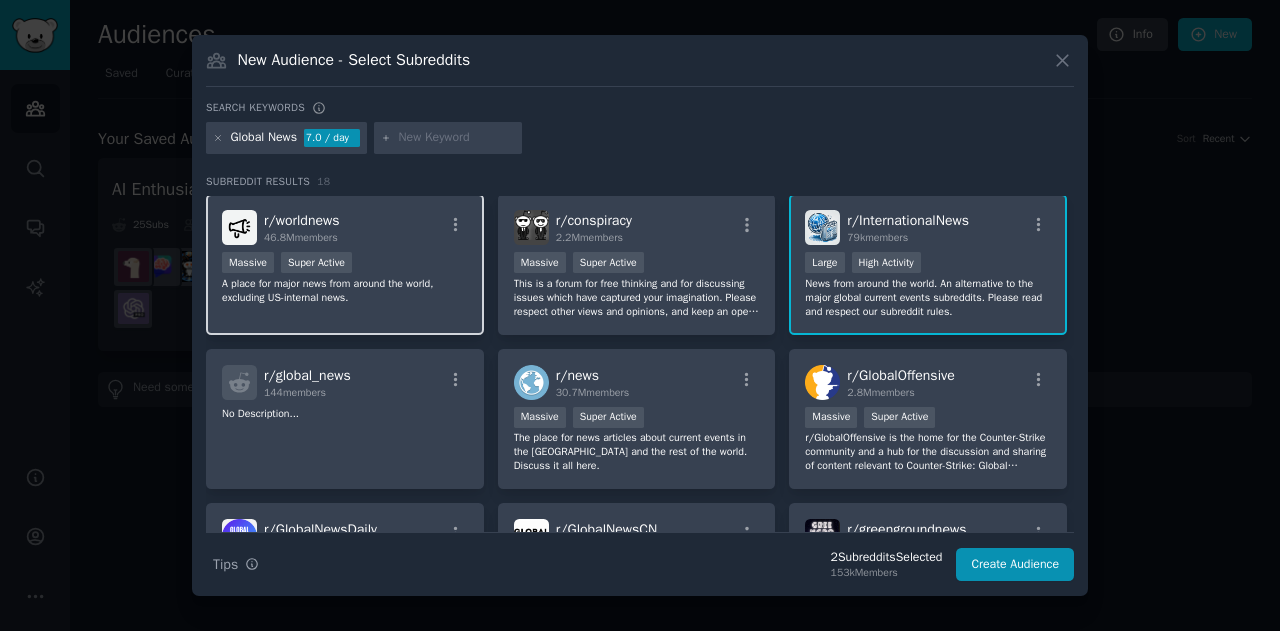 click on "r/ worldnews 46.8M  members" at bounding box center (345, 227) 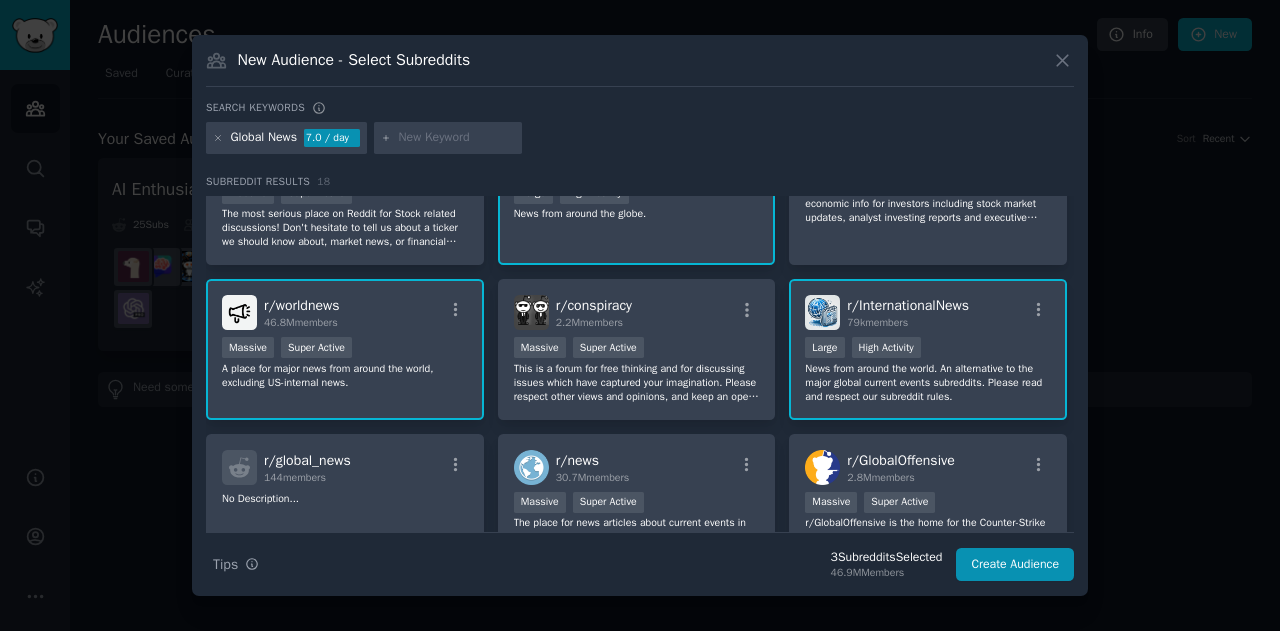 scroll, scrollTop: 0, scrollLeft: 0, axis: both 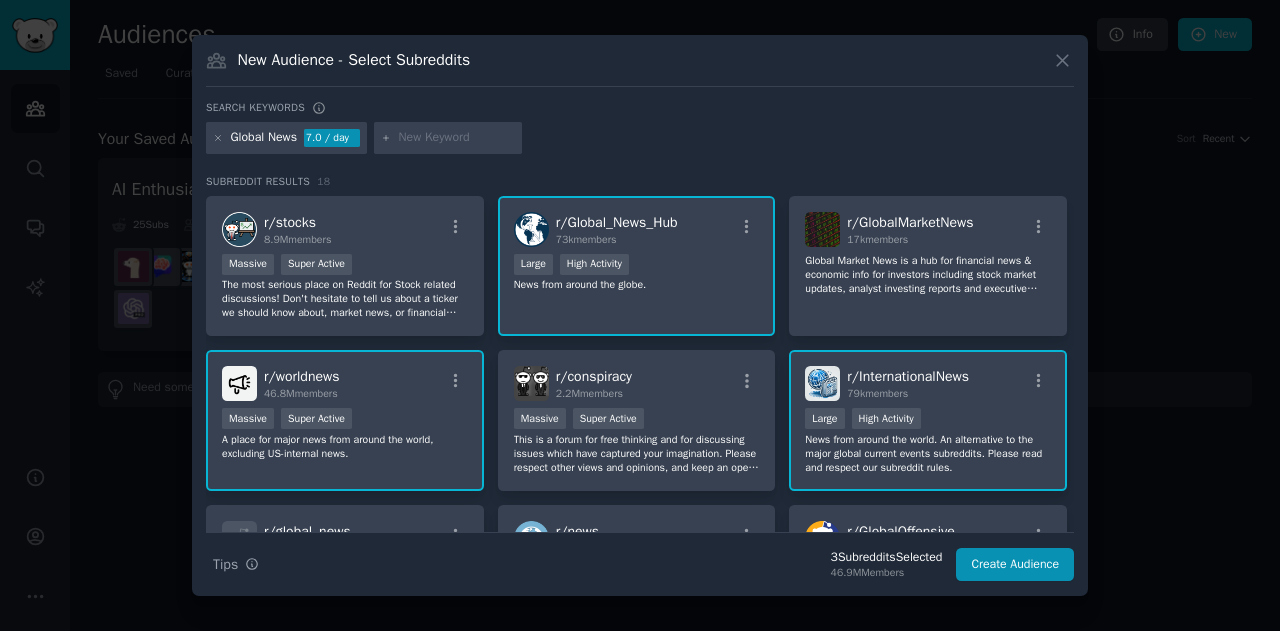 click at bounding box center (457, 138) 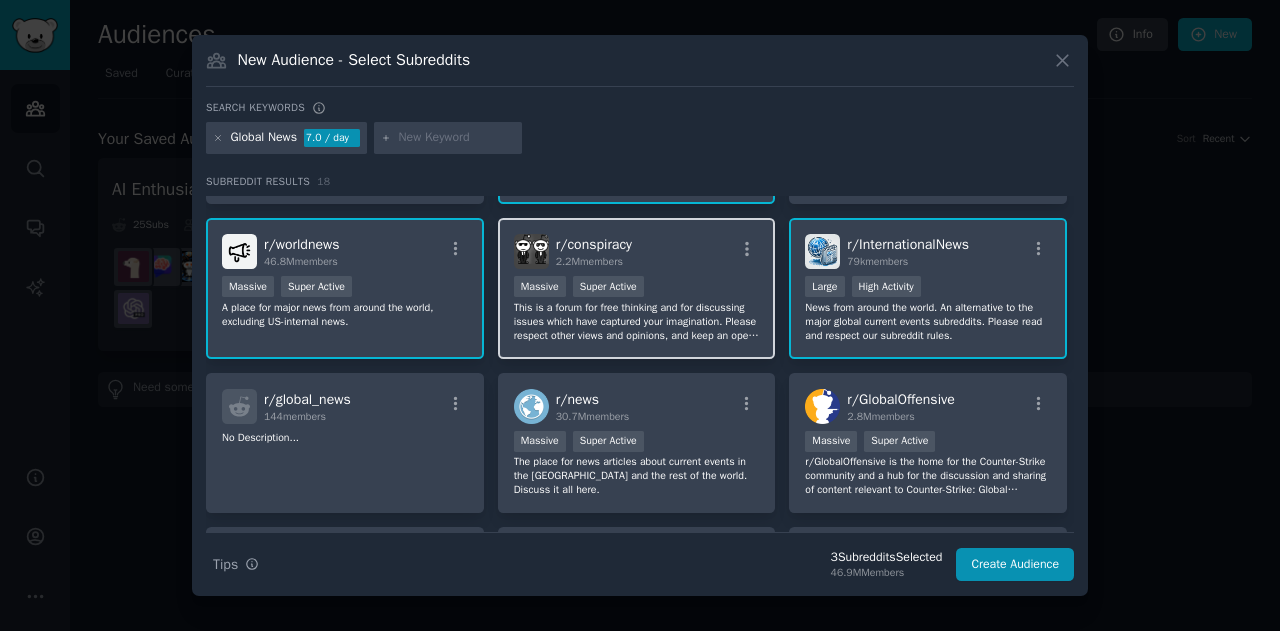 scroll, scrollTop: 0, scrollLeft: 0, axis: both 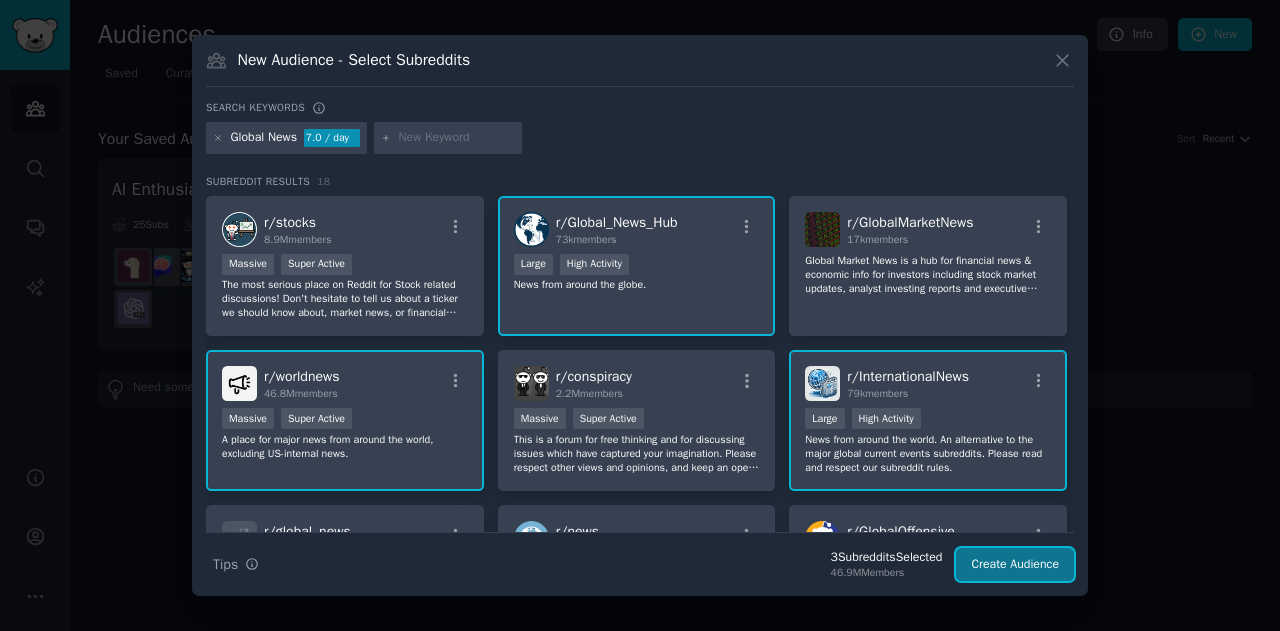 click on "Create Audience" at bounding box center (1015, 565) 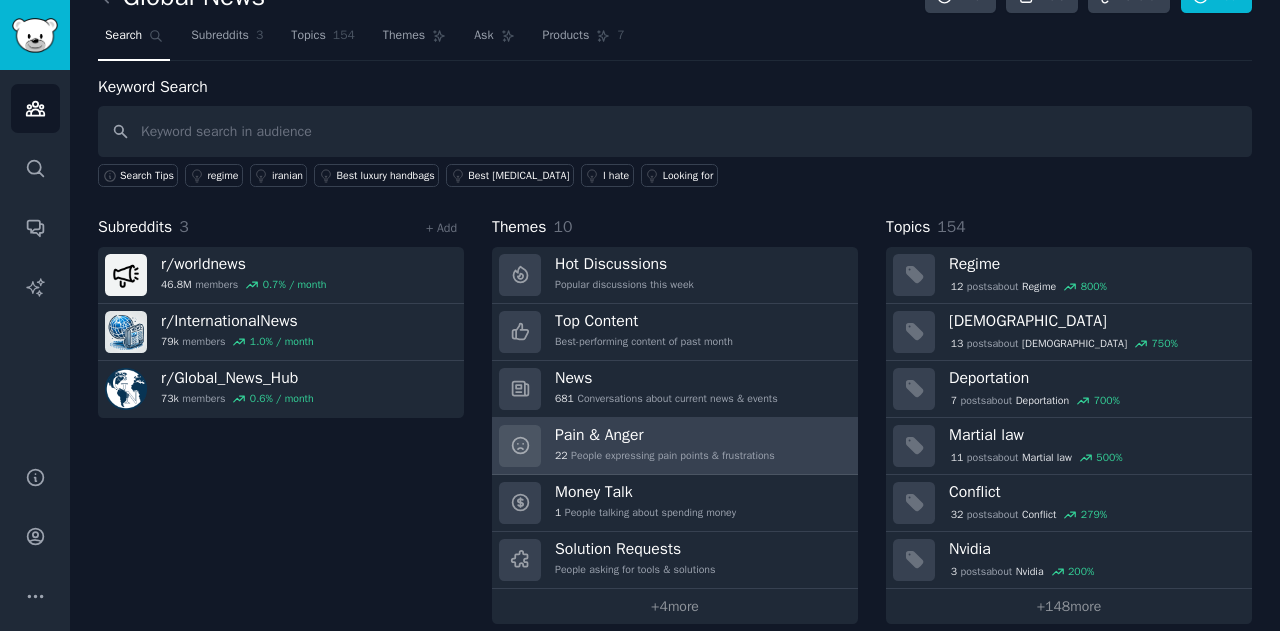 scroll, scrollTop: 54, scrollLeft: 0, axis: vertical 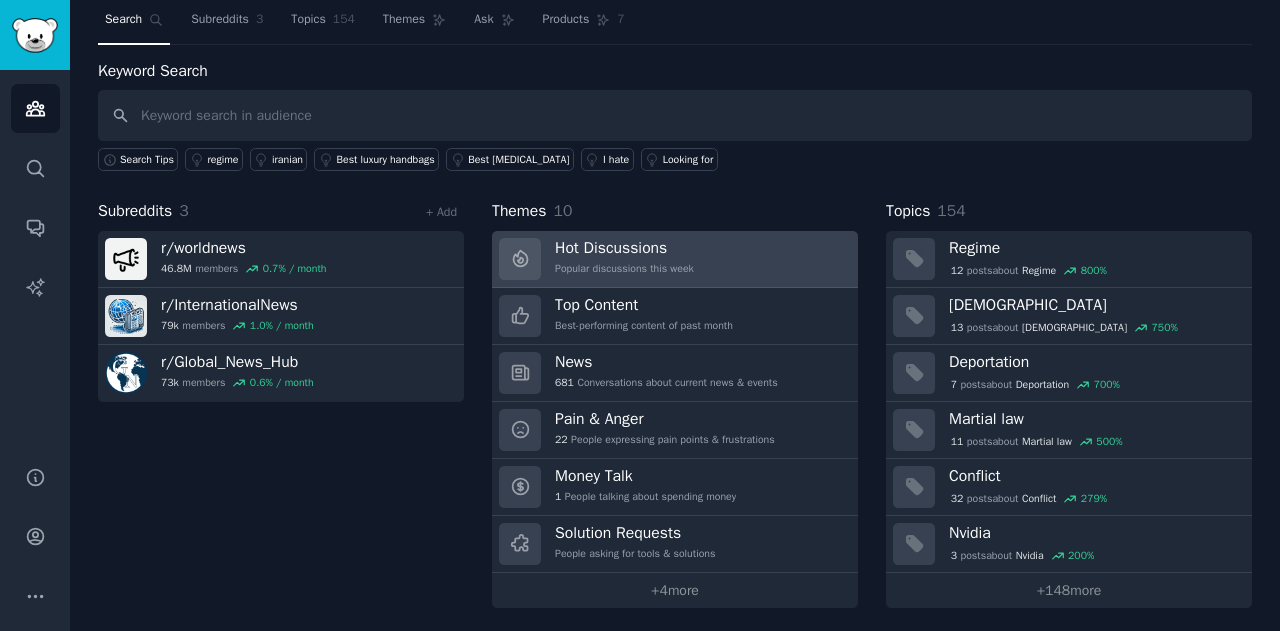click on "Hot Discussions" at bounding box center [624, 248] 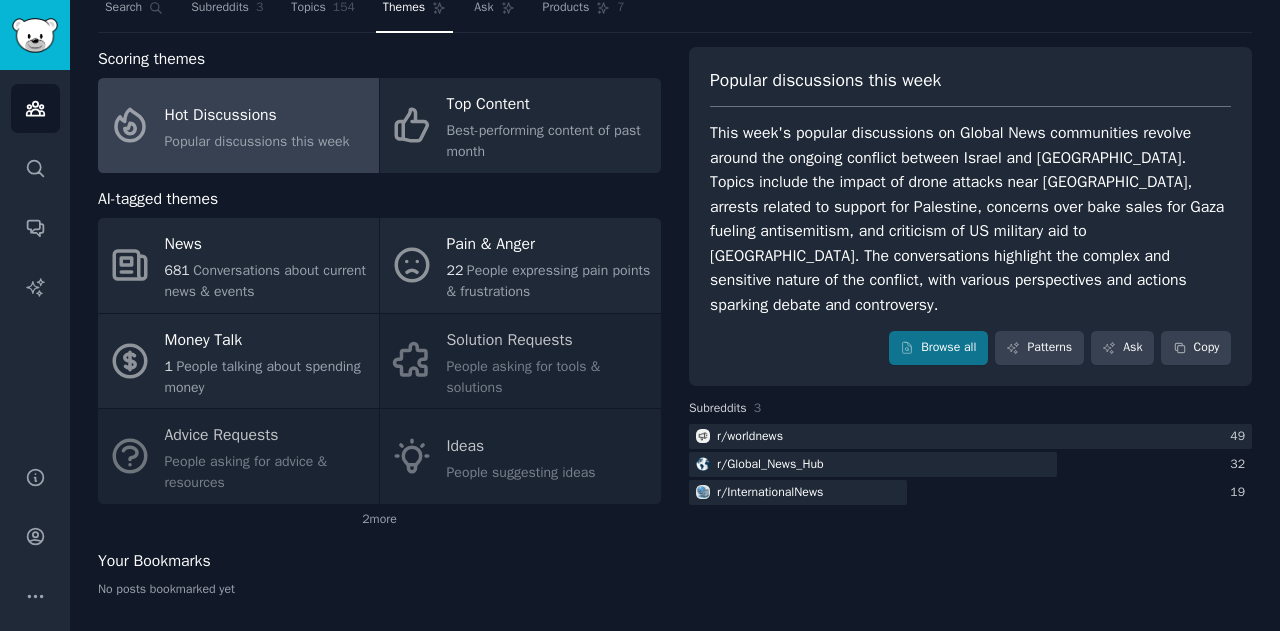 scroll, scrollTop: 74, scrollLeft: 0, axis: vertical 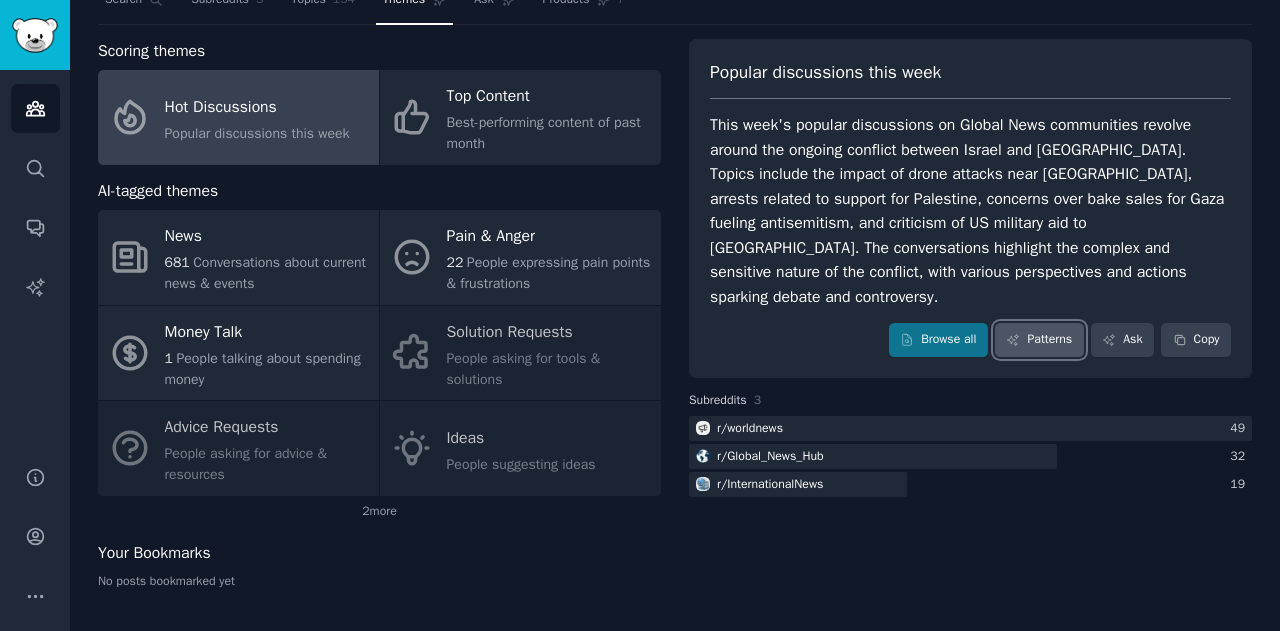 click on "Patterns" at bounding box center (1039, 340) 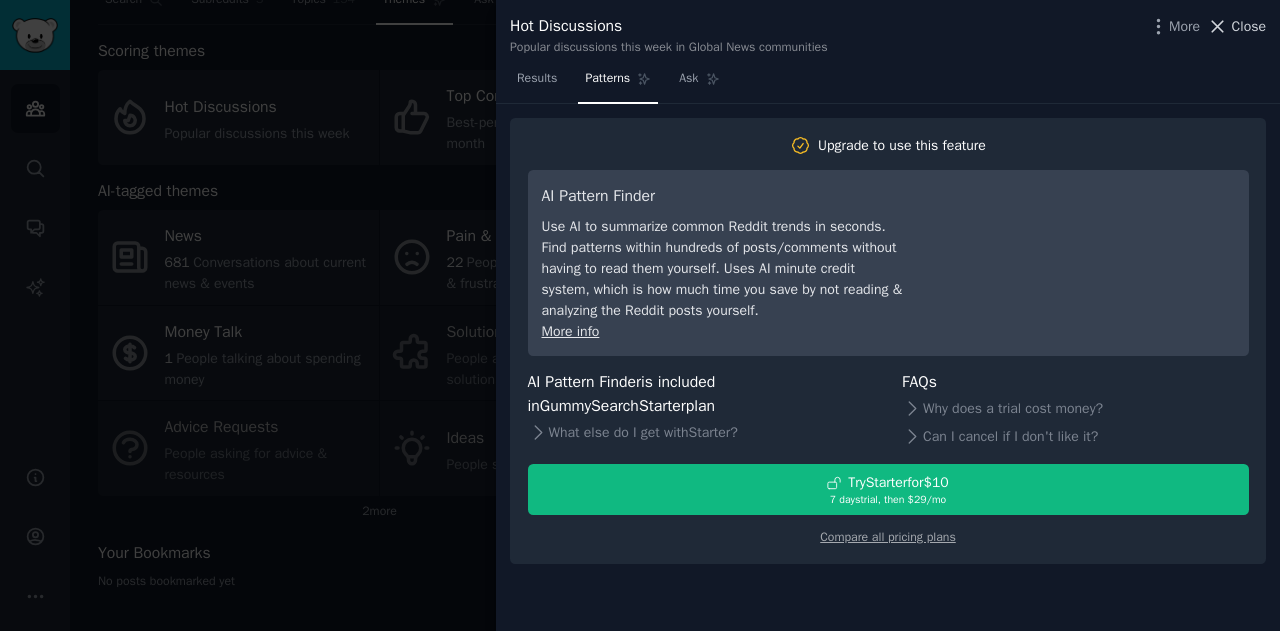 click 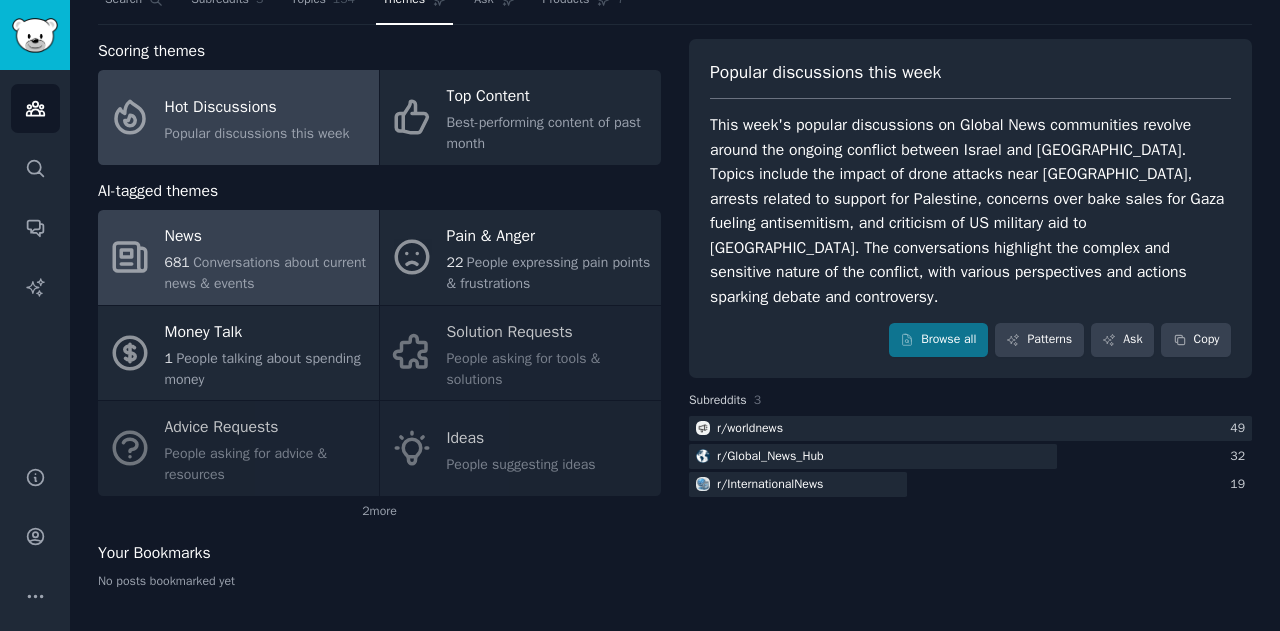 click on "681 Conversations about current news & events" at bounding box center [267, 273] 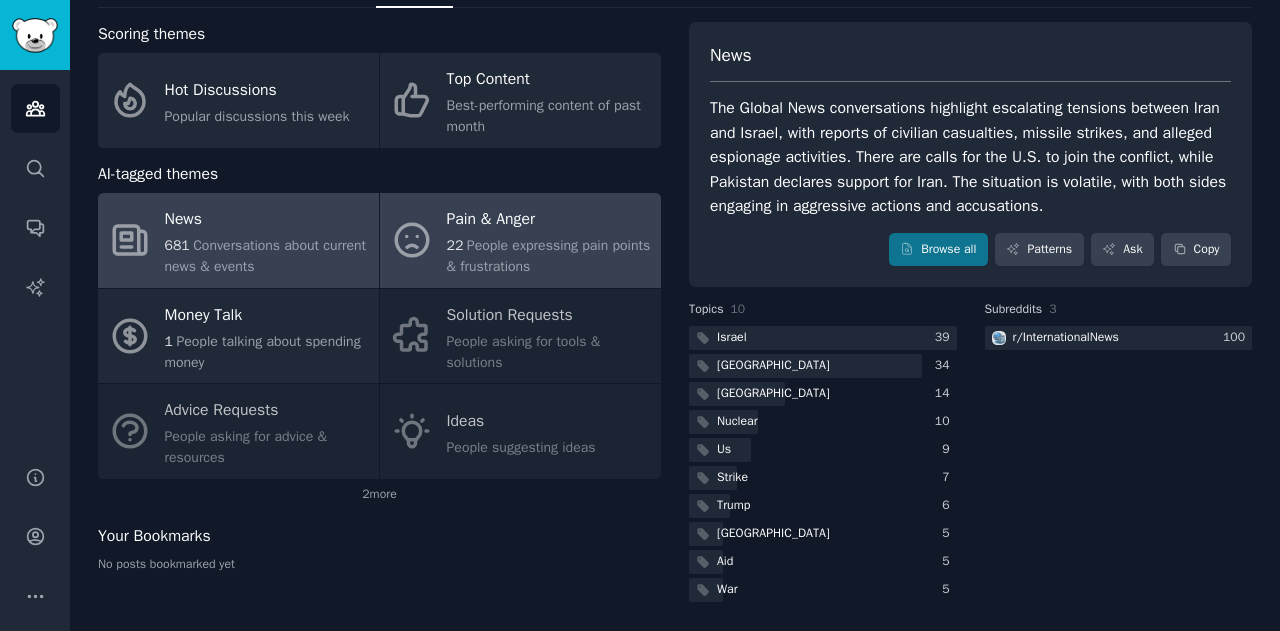 scroll, scrollTop: 0, scrollLeft: 0, axis: both 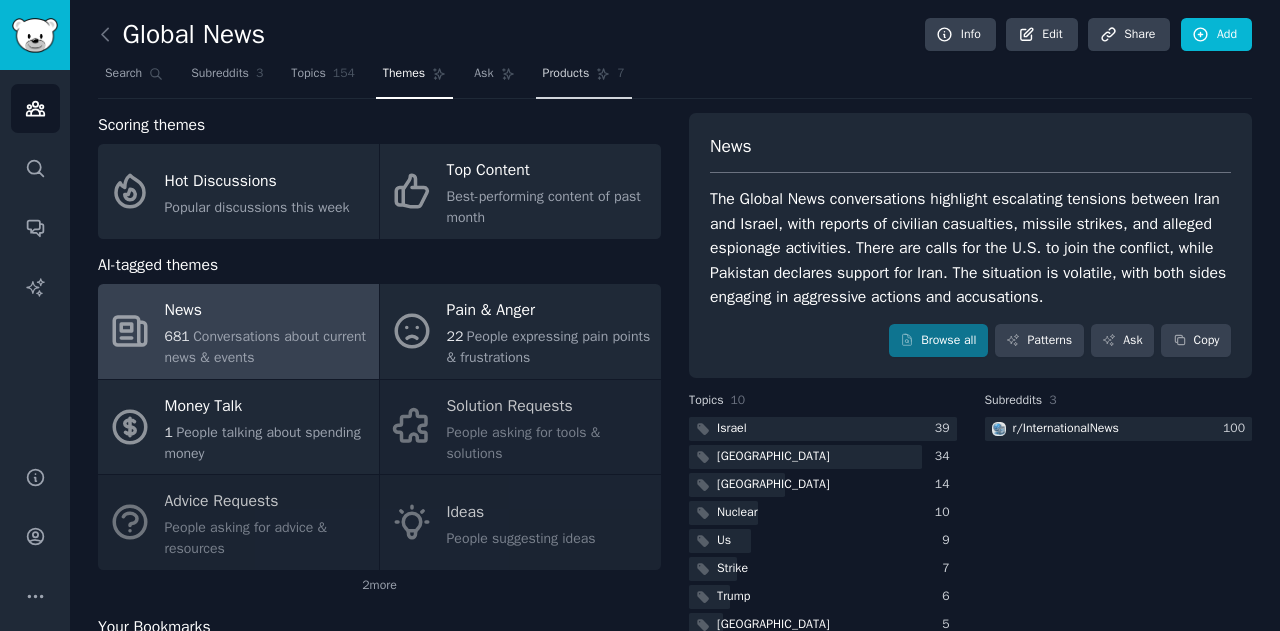 click on "Products" at bounding box center (566, 74) 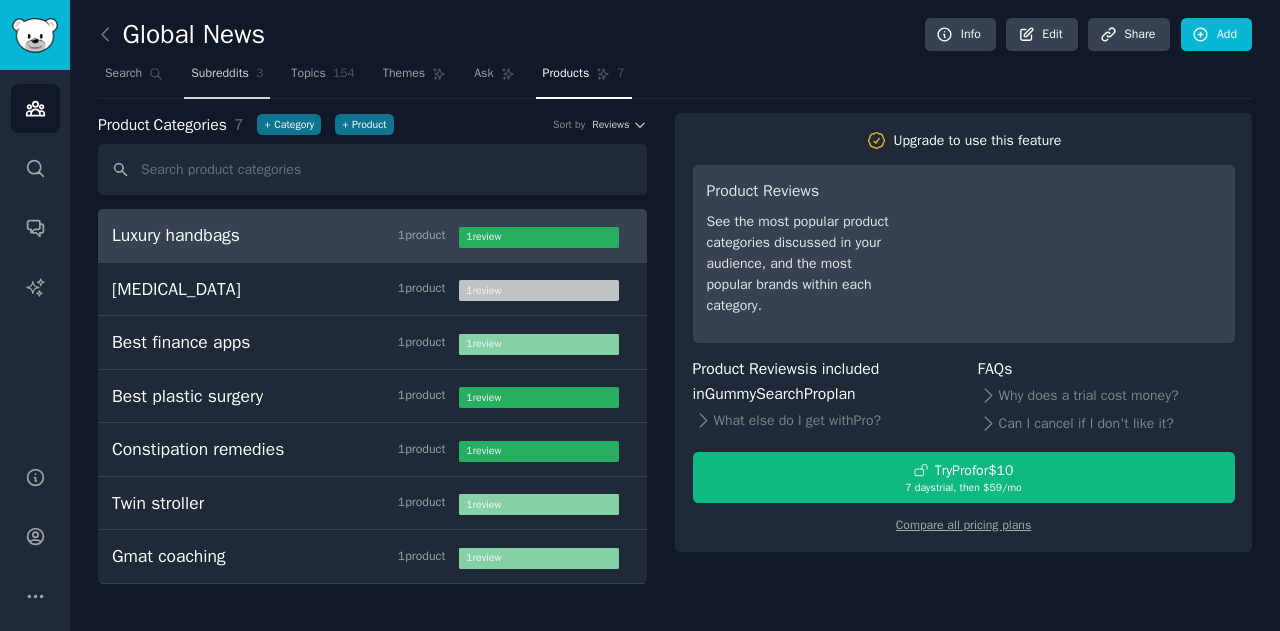 click on "Subreddits" at bounding box center [220, 74] 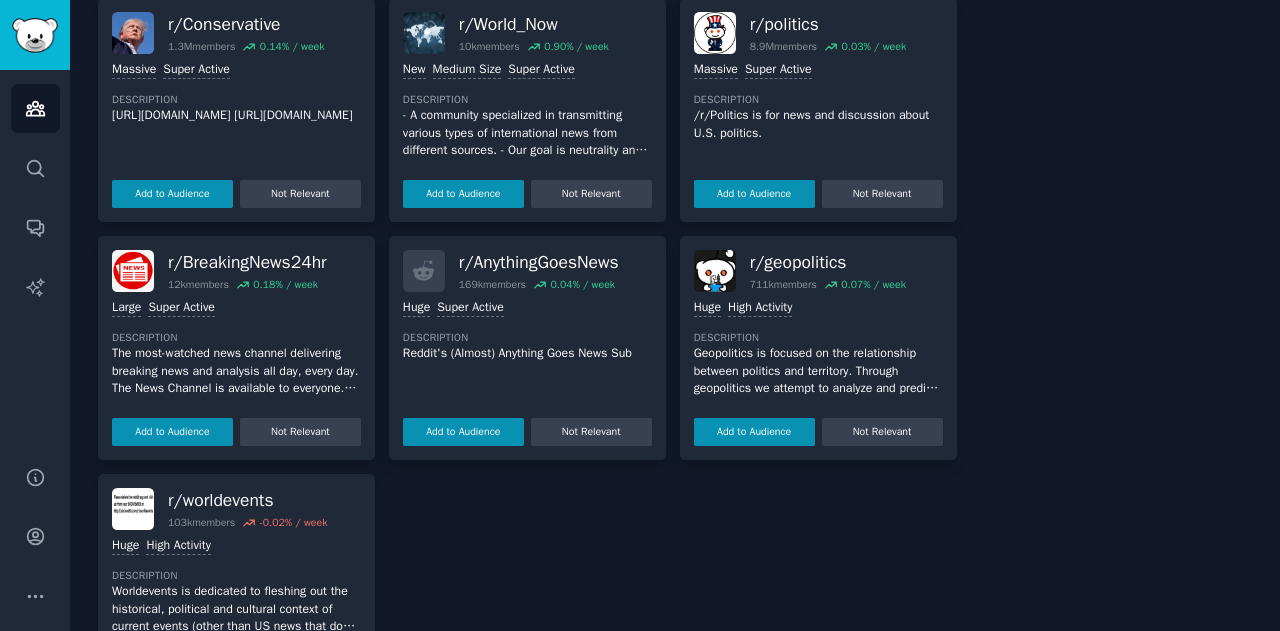 scroll, scrollTop: 628, scrollLeft: 0, axis: vertical 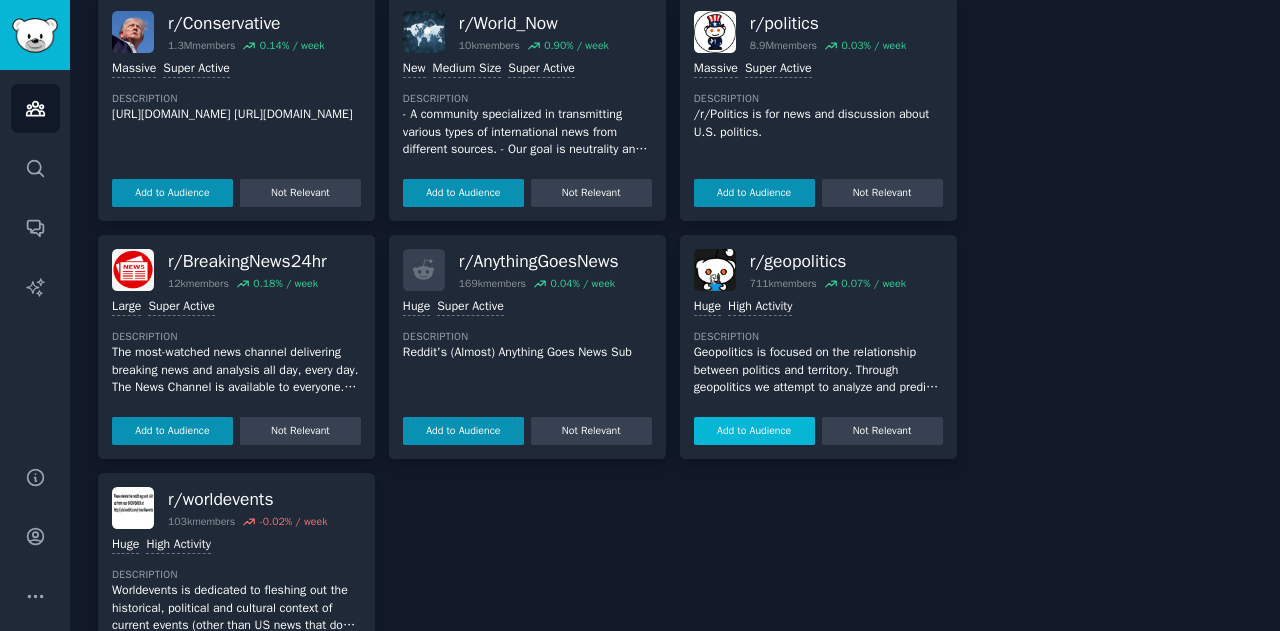 click on "Add to Audience" at bounding box center [754, 431] 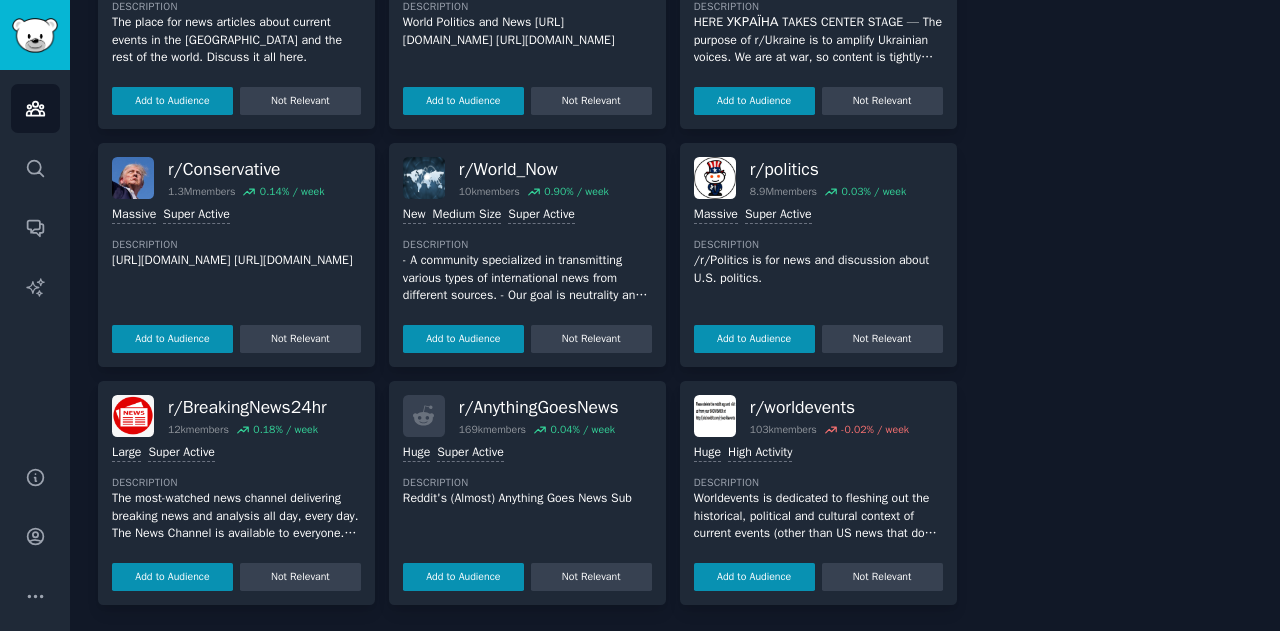 scroll, scrollTop: 643, scrollLeft: 0, axis: vertical 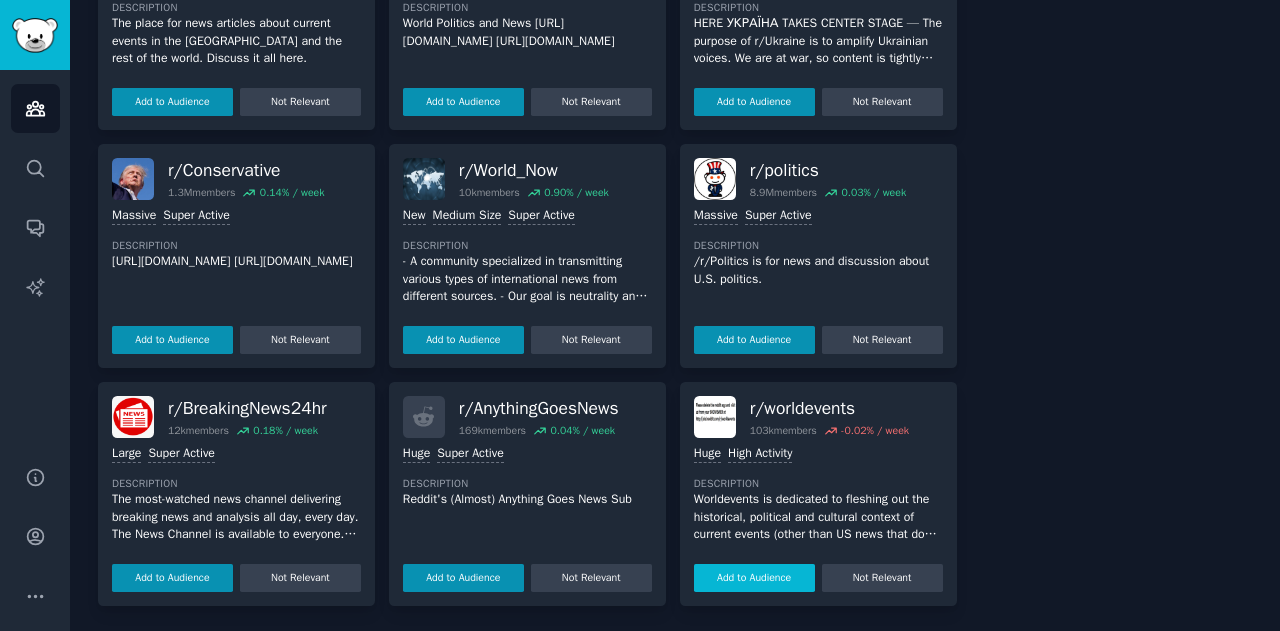 click on "Add to Audience" at bounding box center (754, 578) 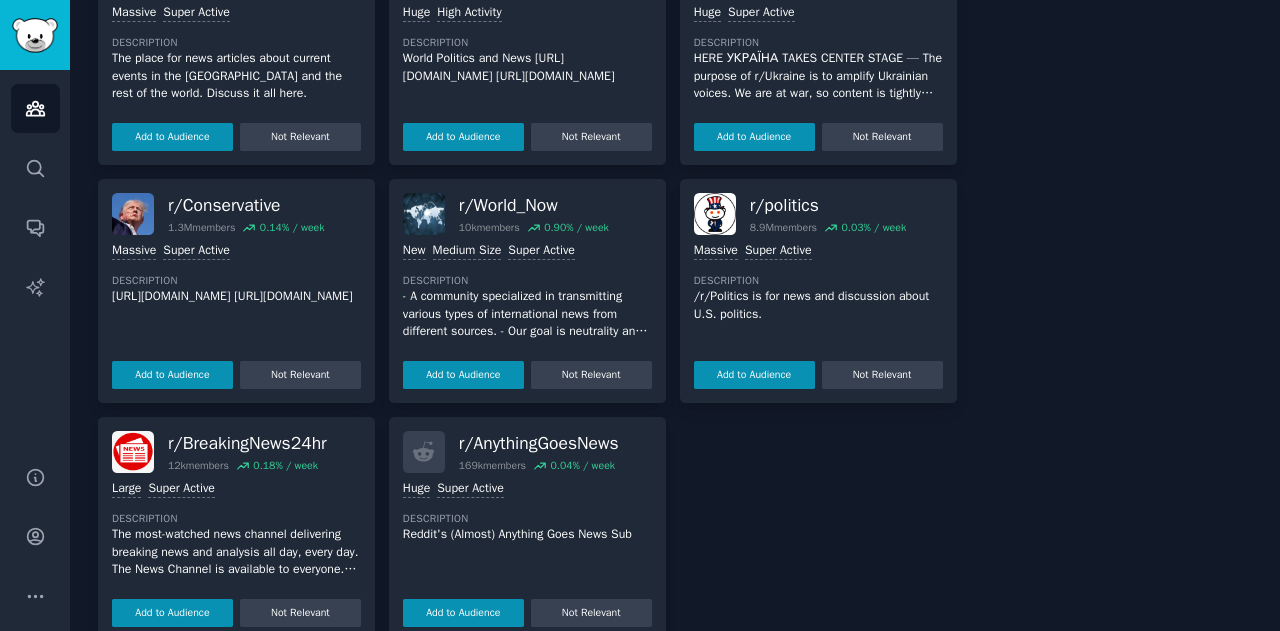 scroll, scrollTop: 678, scrollLeft: 0, axis: vertical 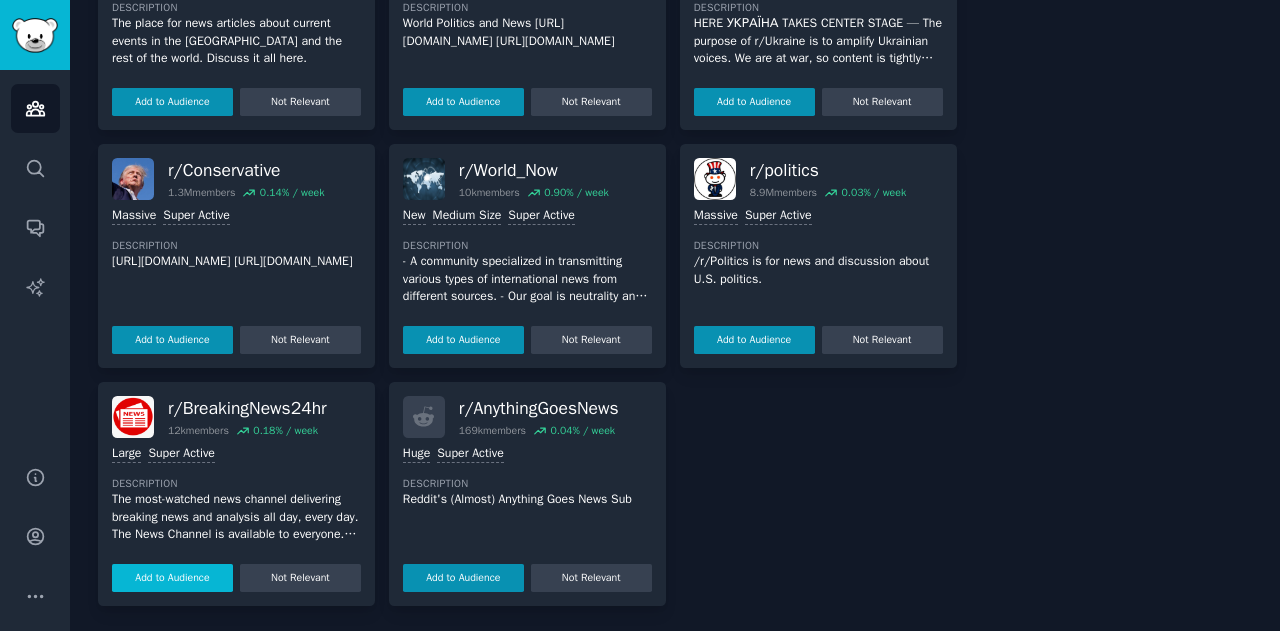 click on "Add to Audience" at bounding box center (172, 578) 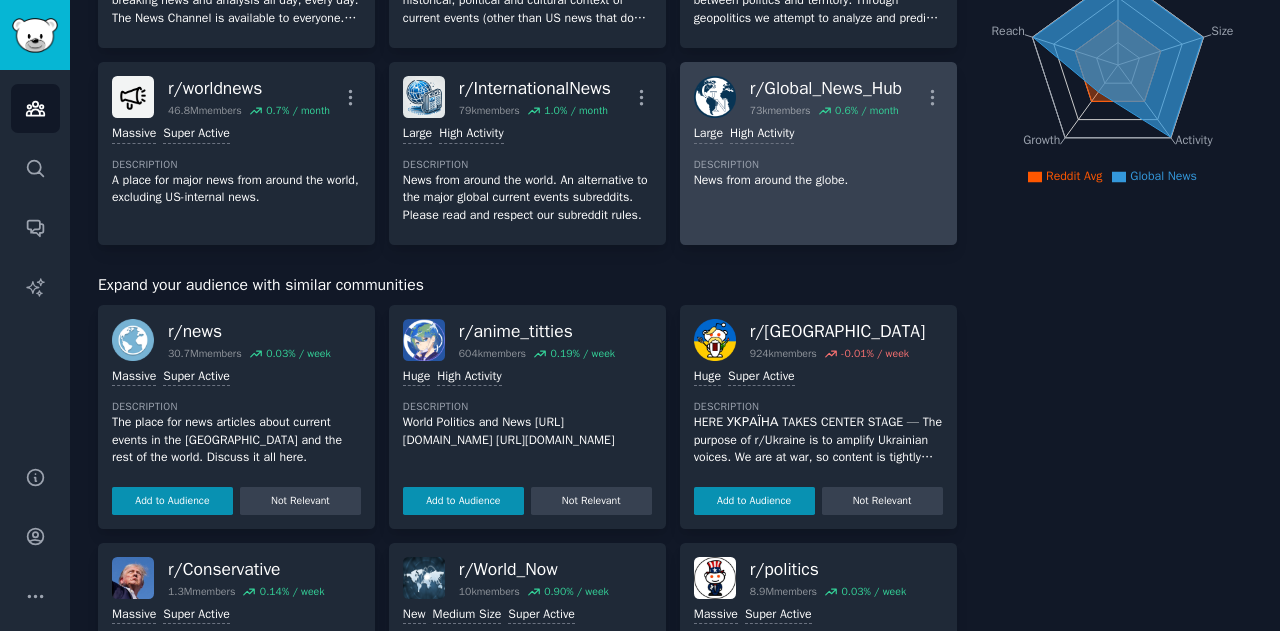 scroll, scrollTop: 0, scrollLeft: 0, axis: both 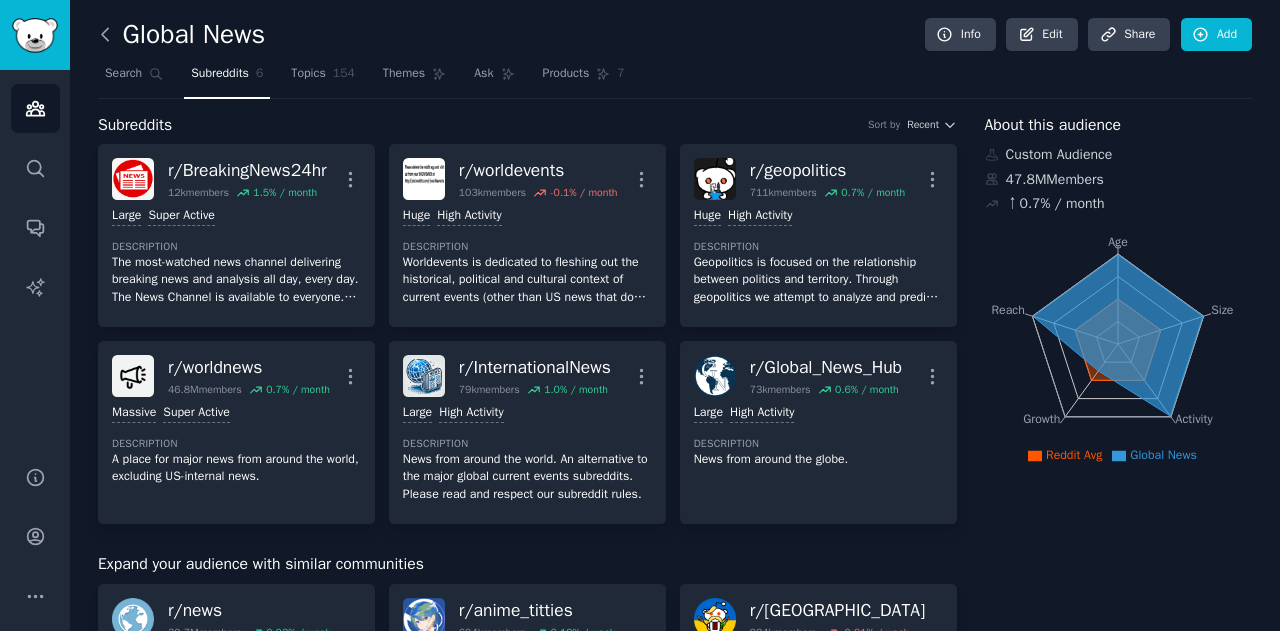 click 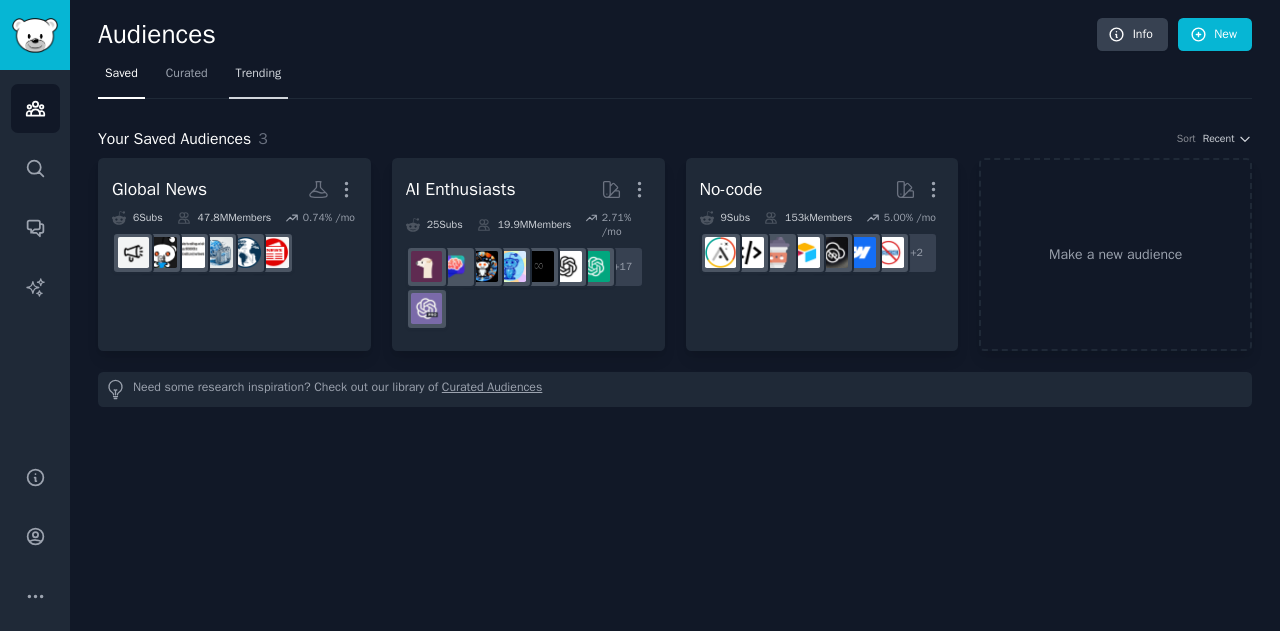 click on "Trending" at bounding box center (259, 74) 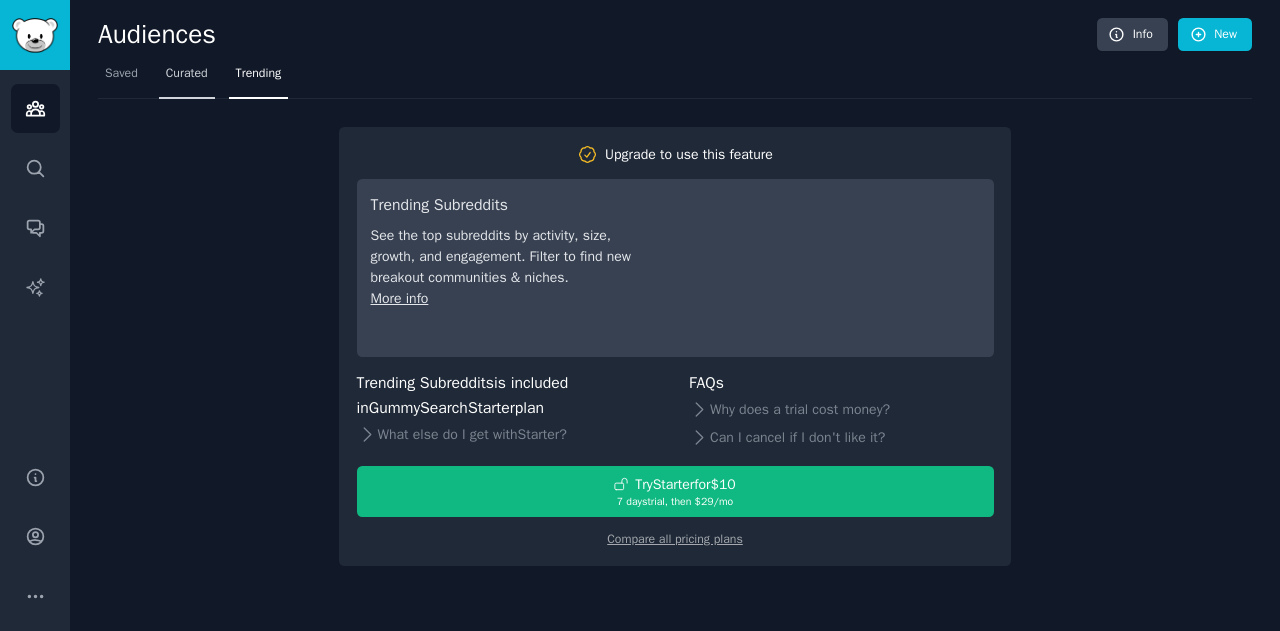 click on "Curated" at bounding box center (187, 78) 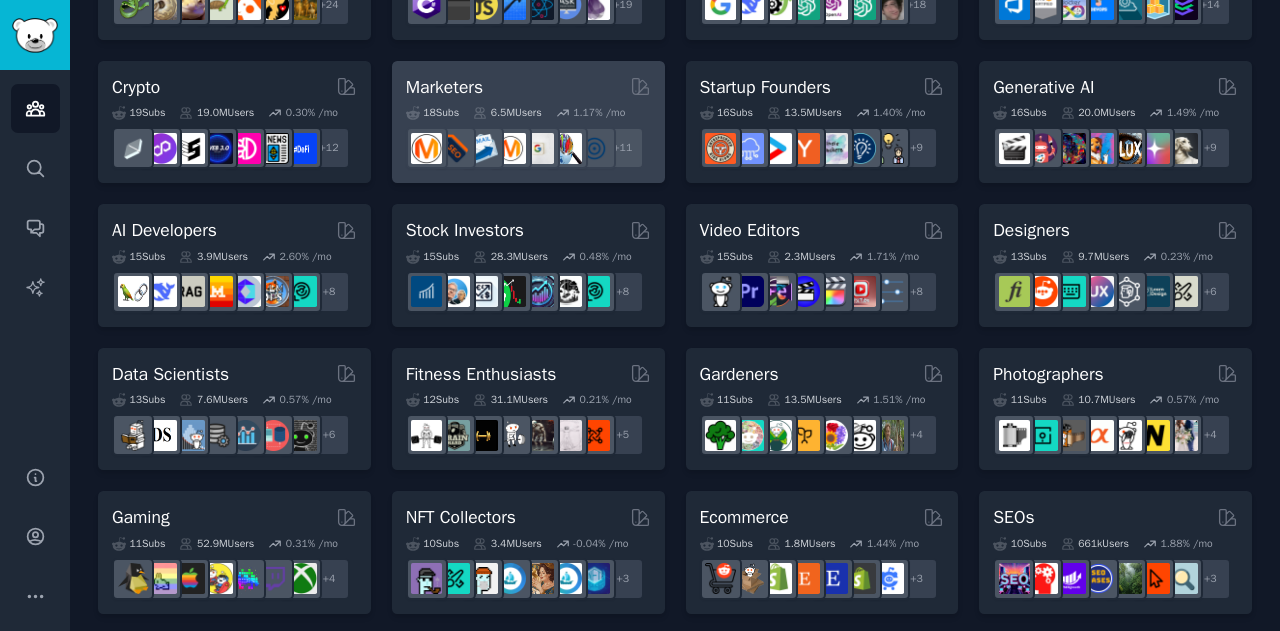 scroll, scrollTop: 242, scrollLeft: 0, axis: vertical 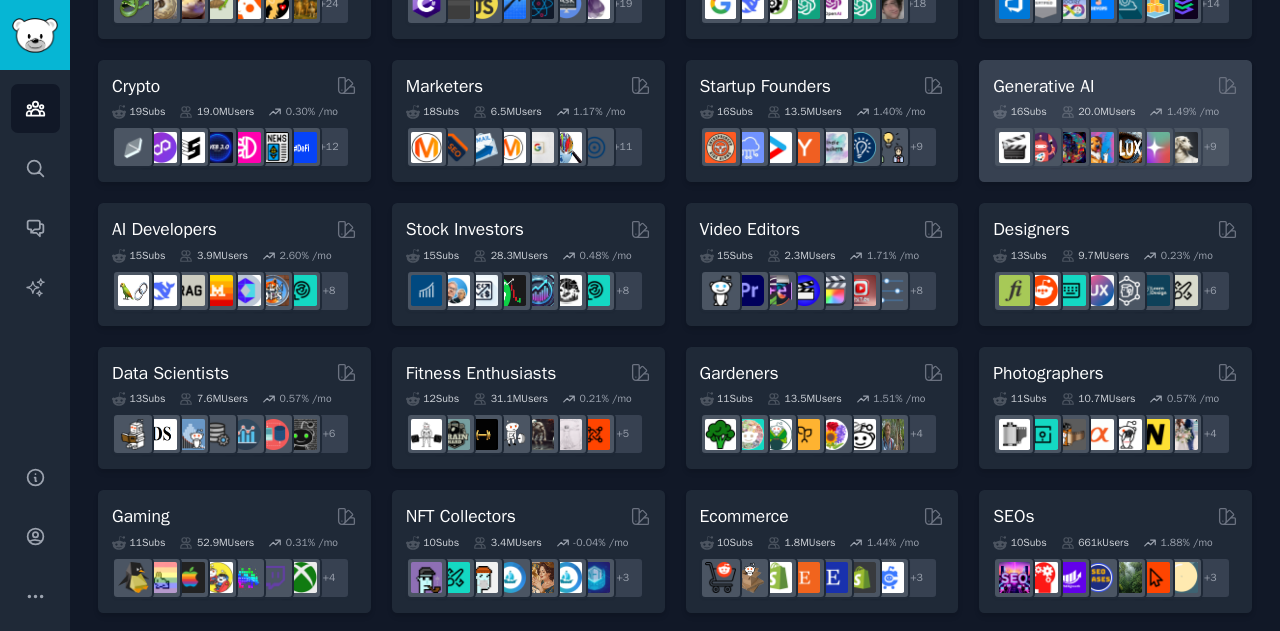click on "Generative AI" at bounding box center [1043, 86] 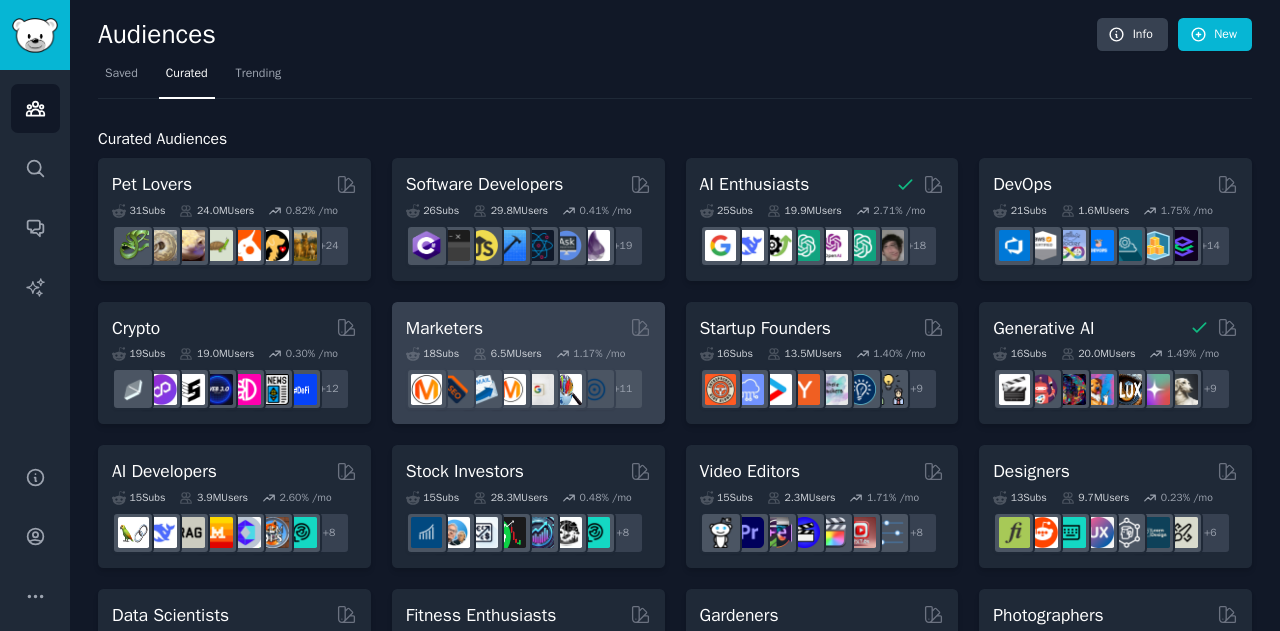 click on "Marketers" at bounding box center (528, 328) 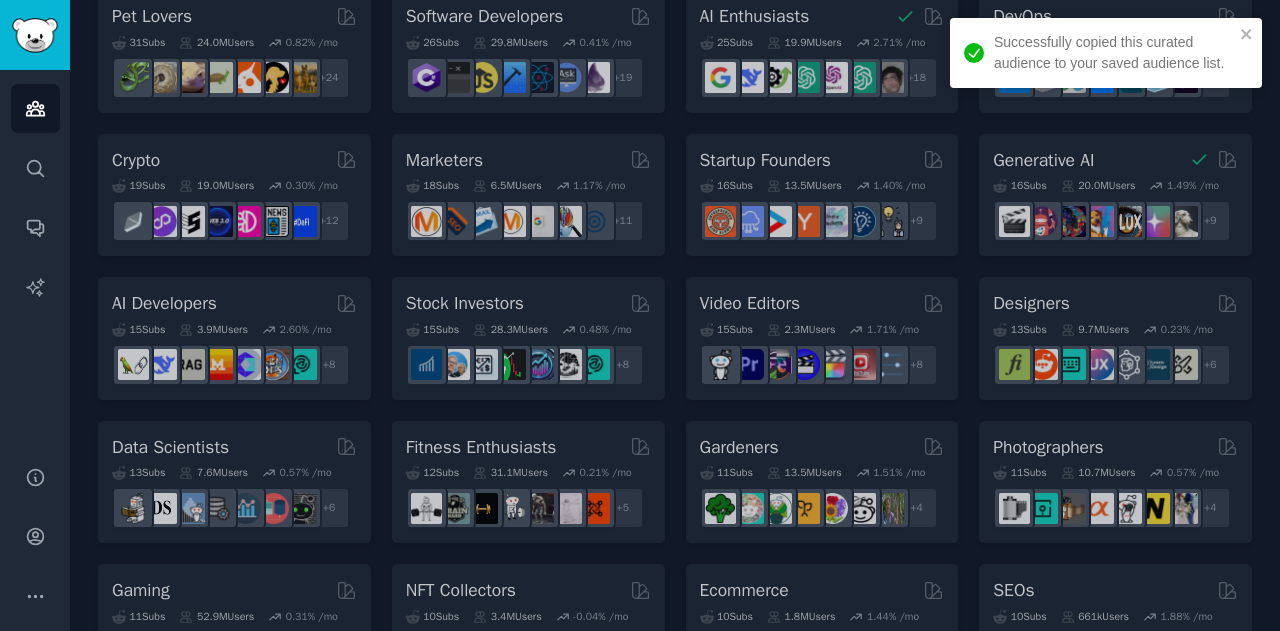 scroll, scrollTop: 169, scrollLeft: 0, axis: vertical 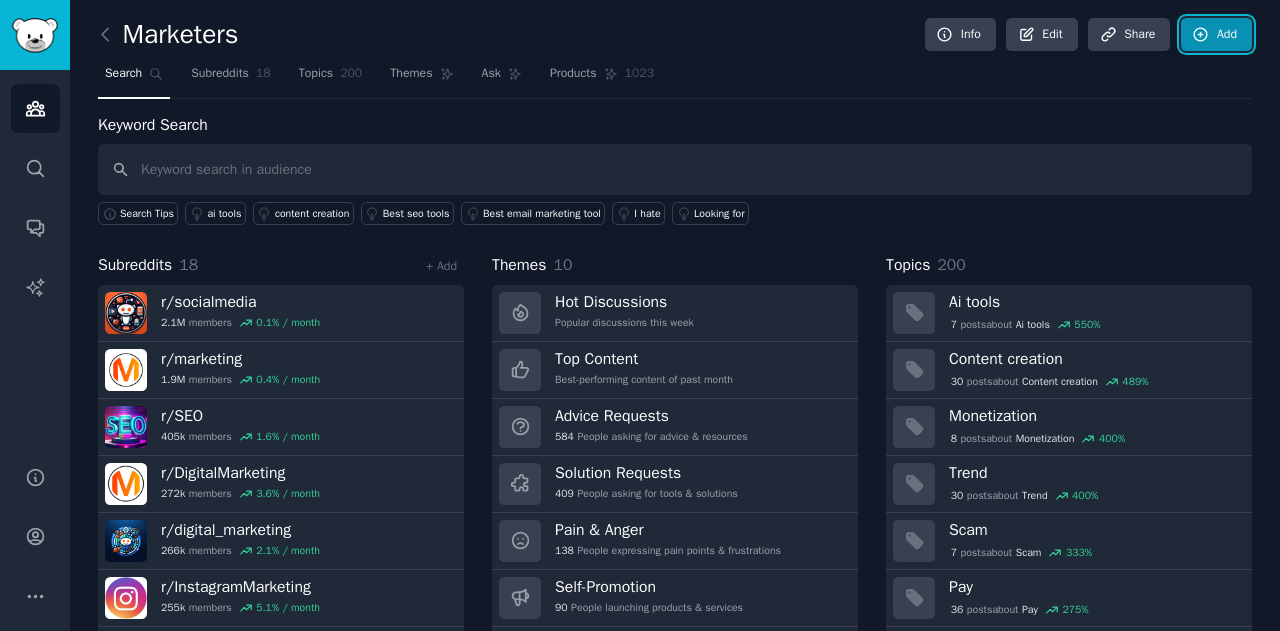 click 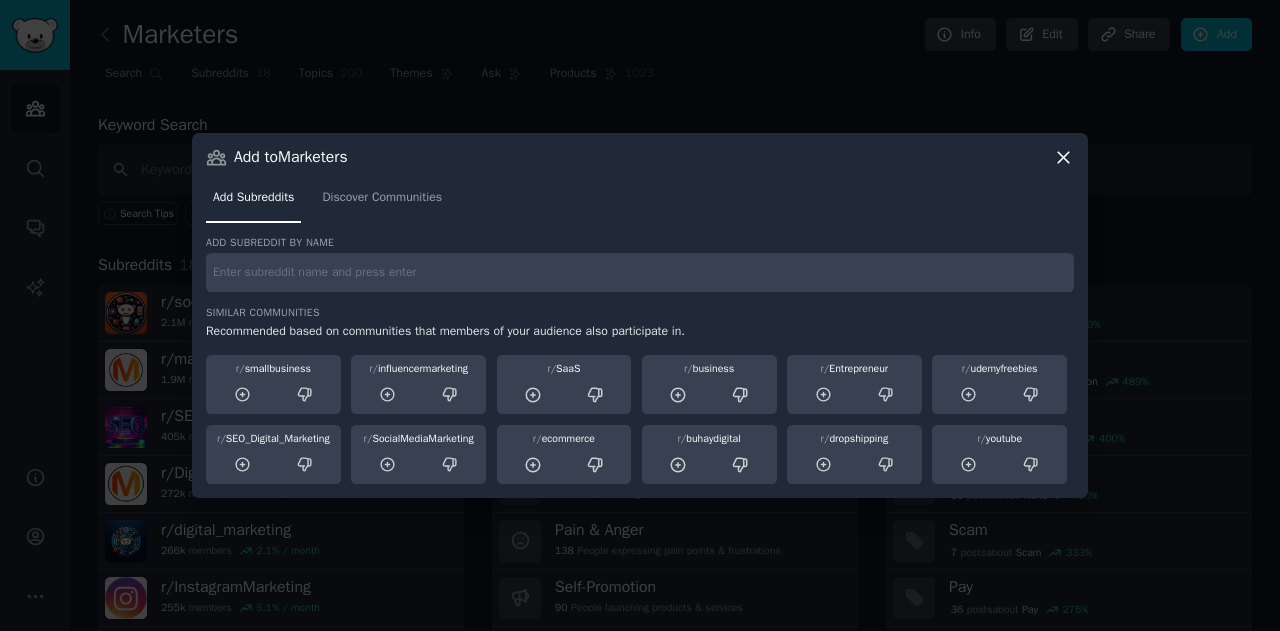 click at bounding box center [640, 272] 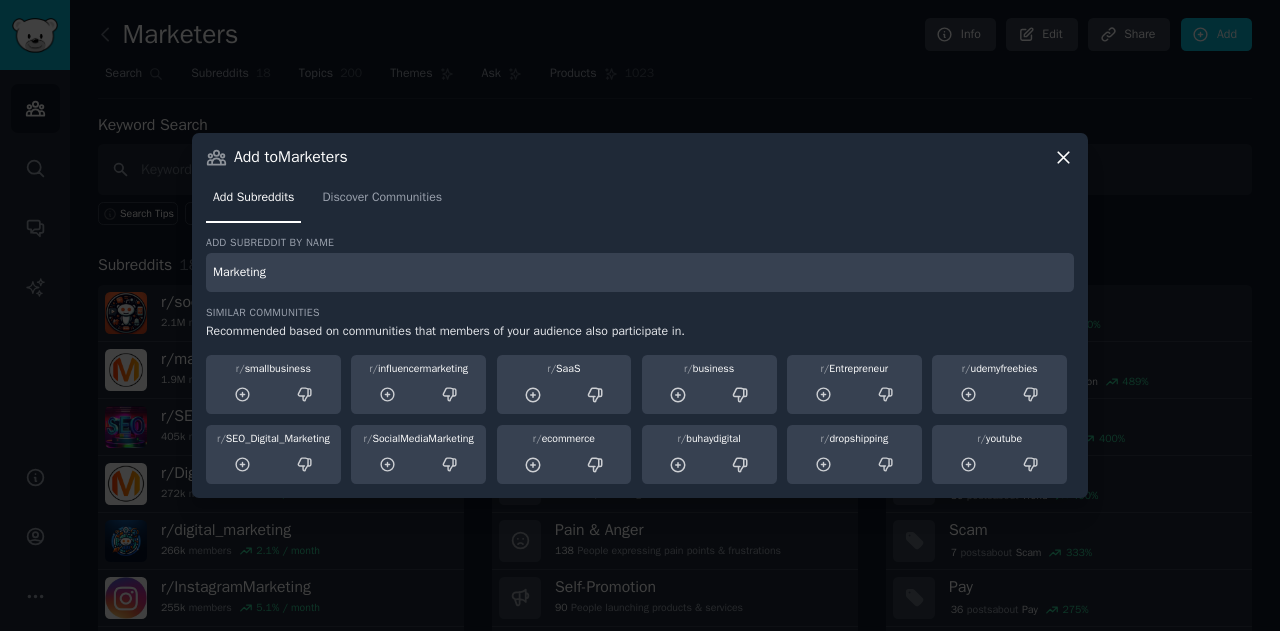 type on "Marketing" 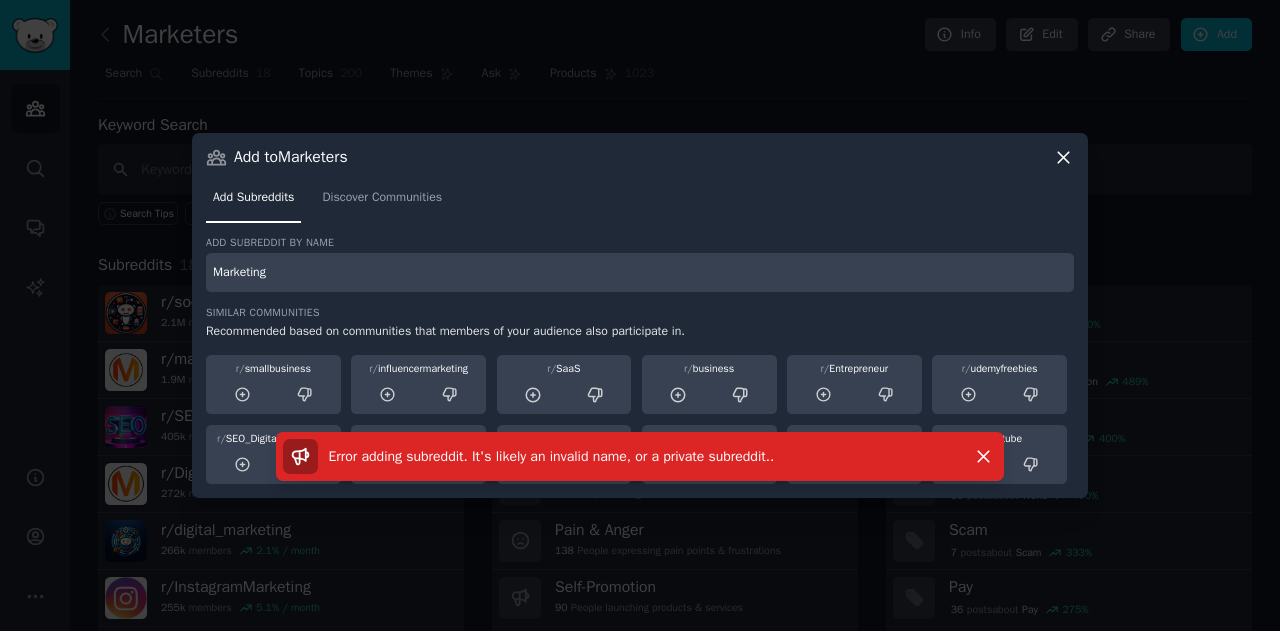 click 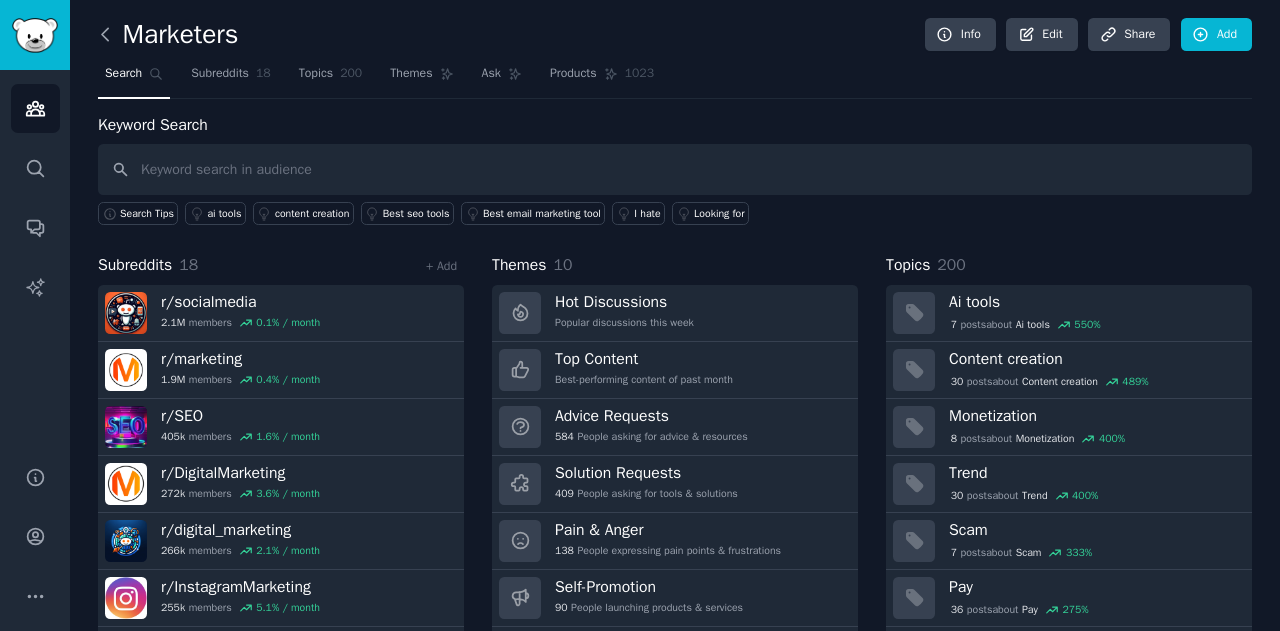 click 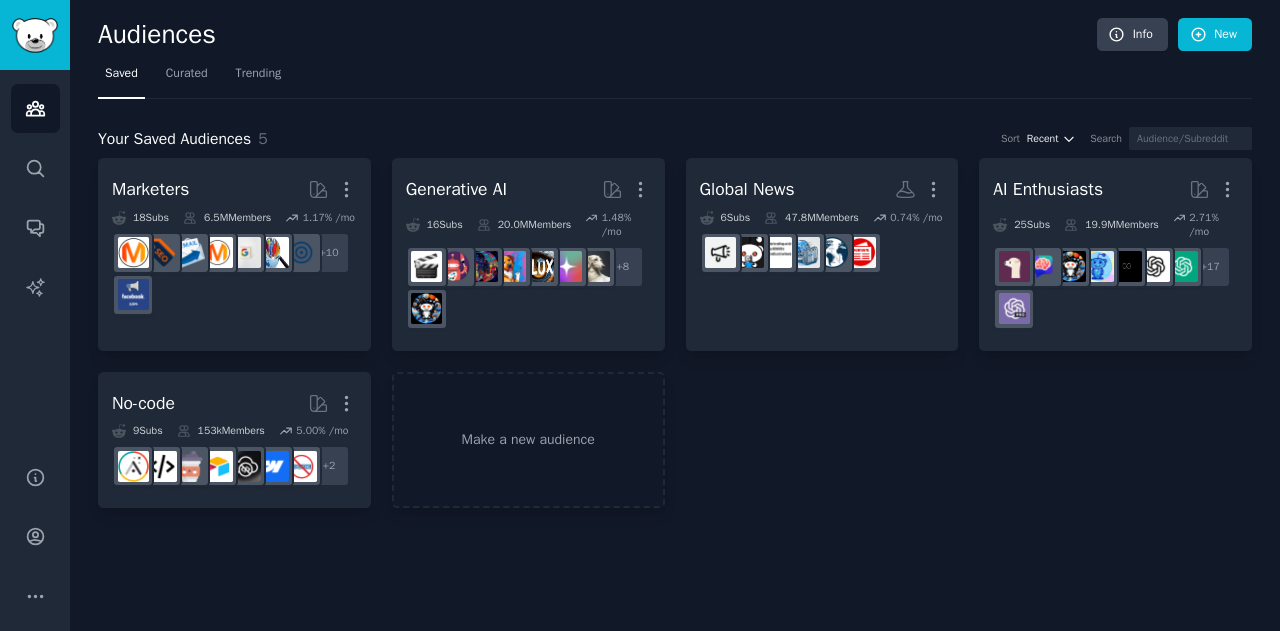 click 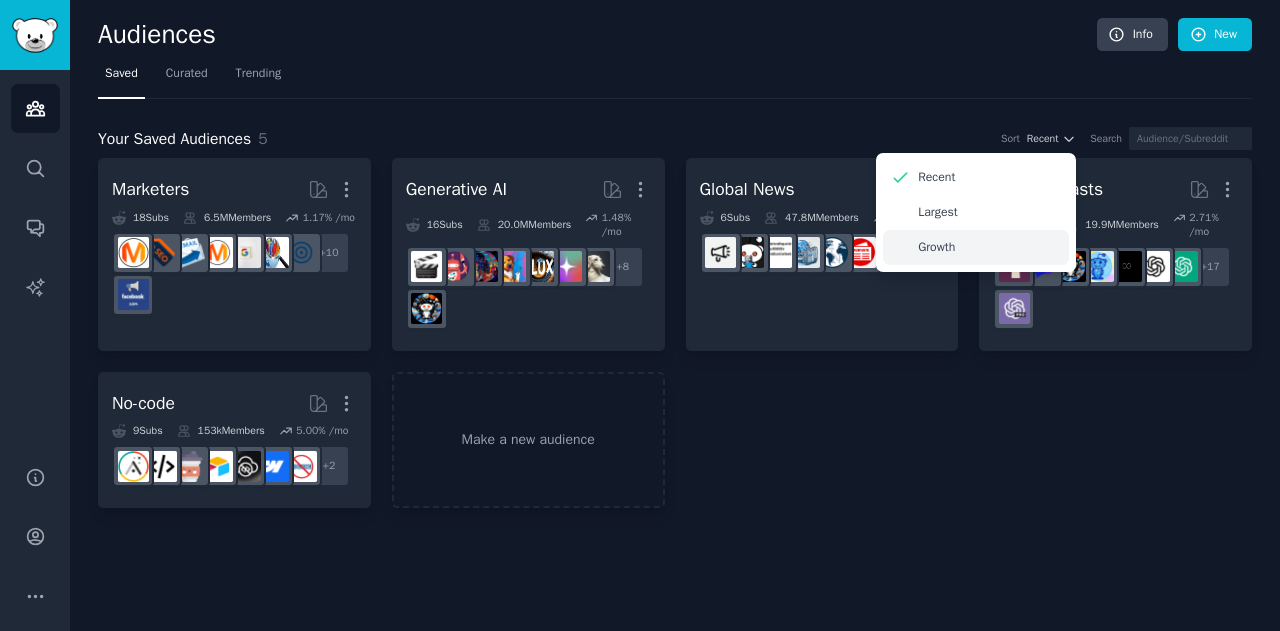 click on "Growth" at bounding box center [976, 247] 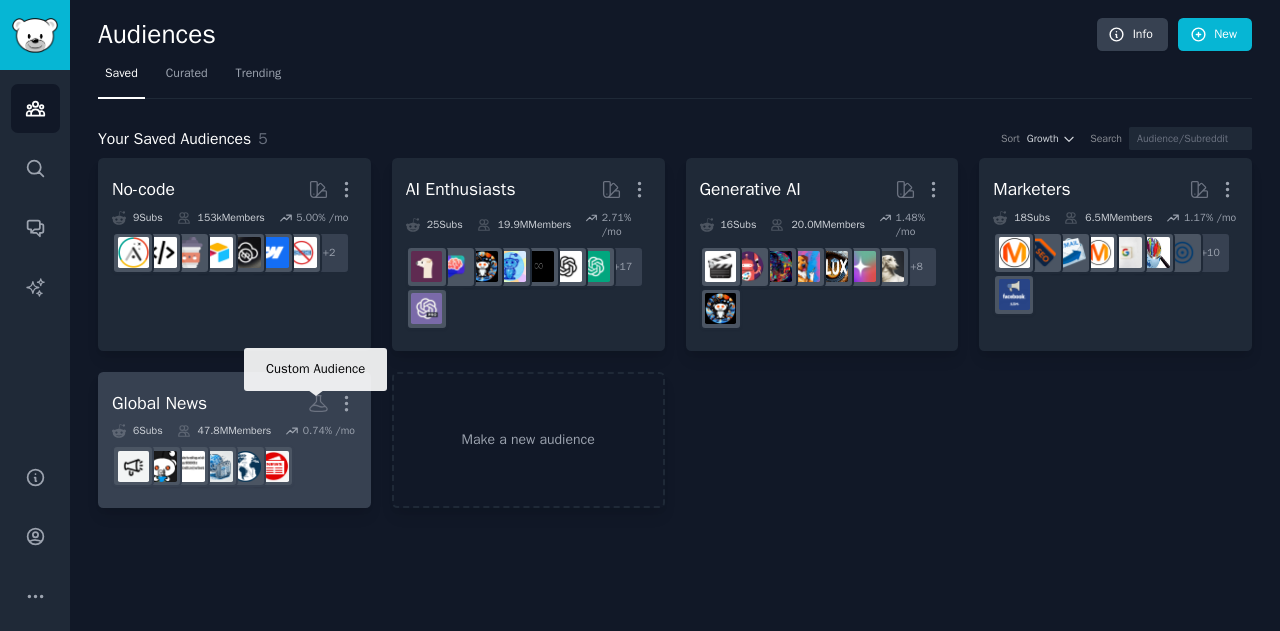 click 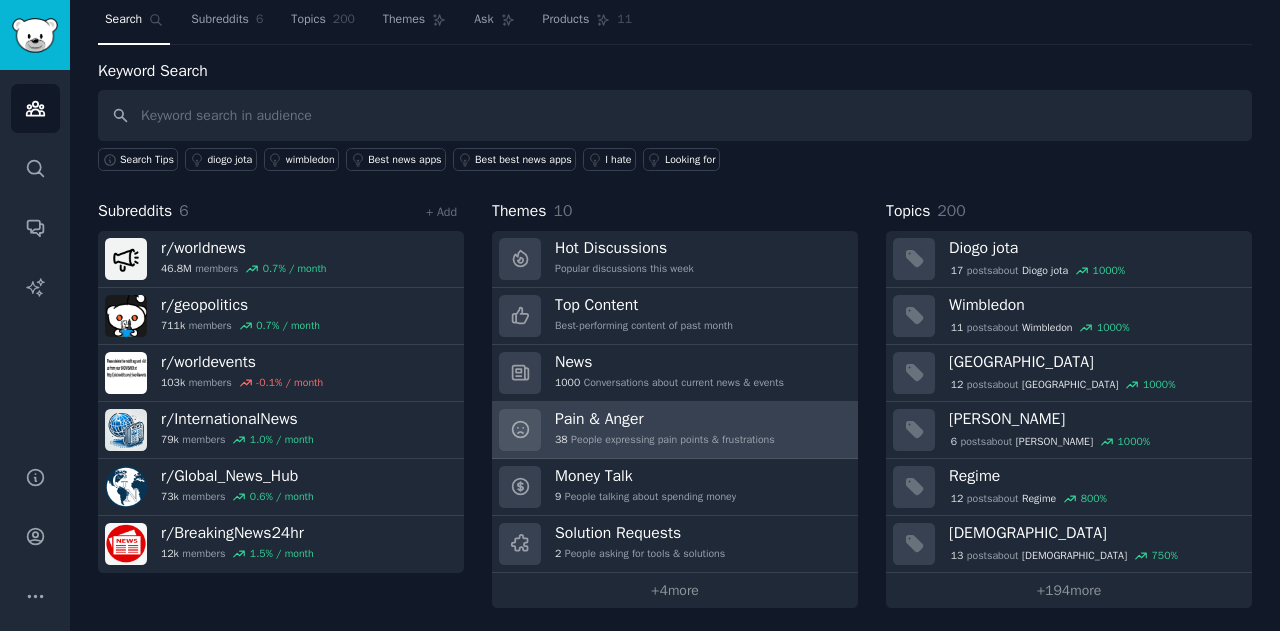 scroll, scrollTop: 0, scrollLeft: 0, axis: both 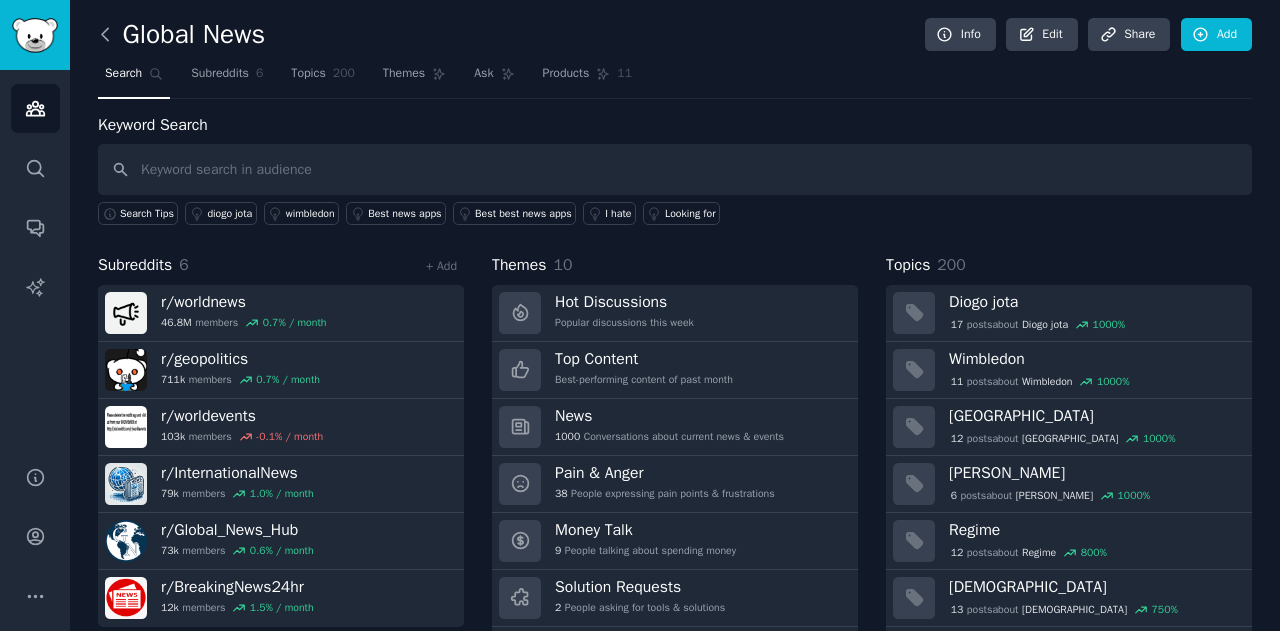 click 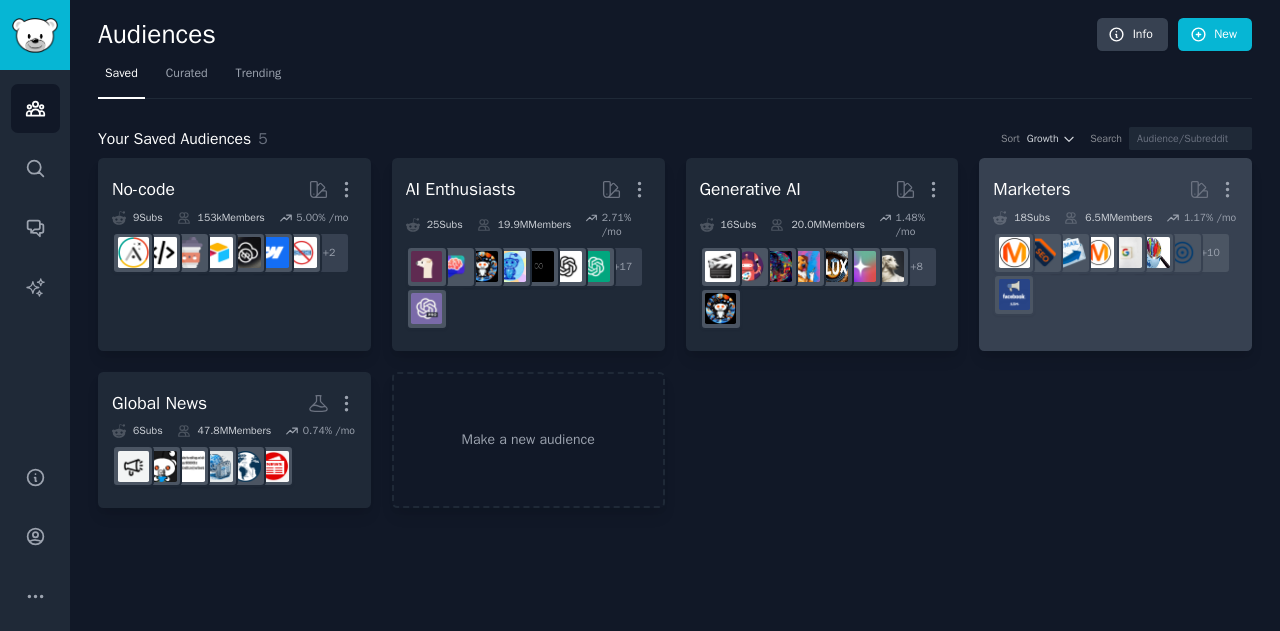 click on "Marketers" at bounding box center (1031, 189) 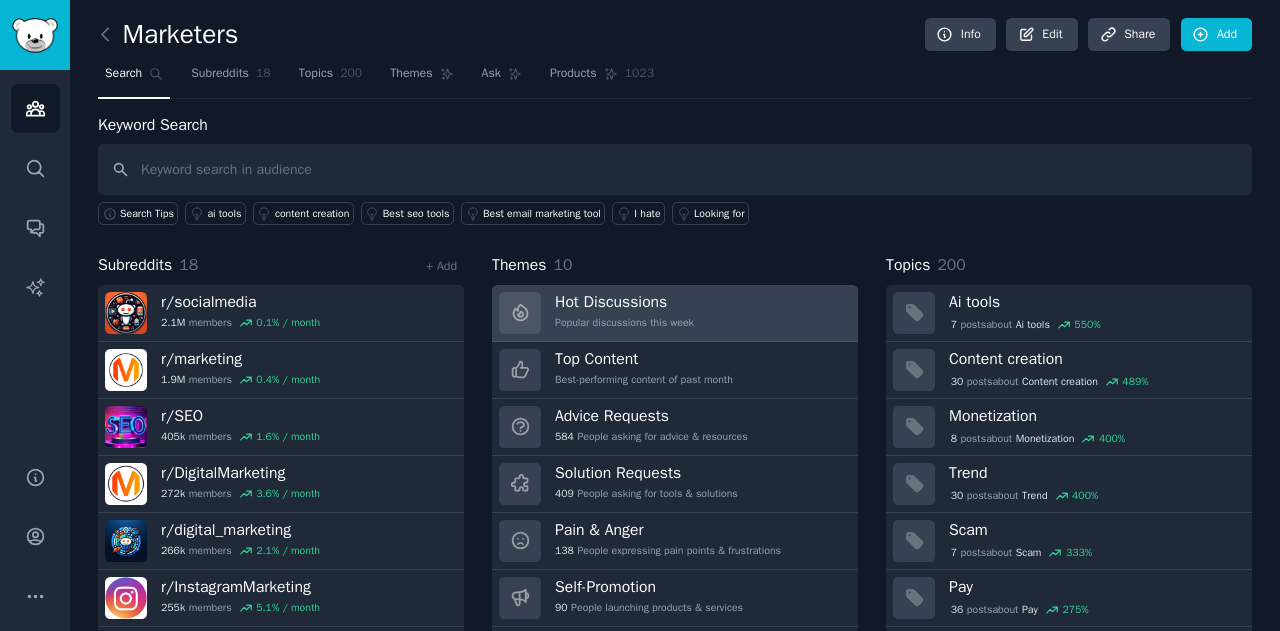 click on "Hot Discussions Popular discussions this week" at bounding box center (675, 313) 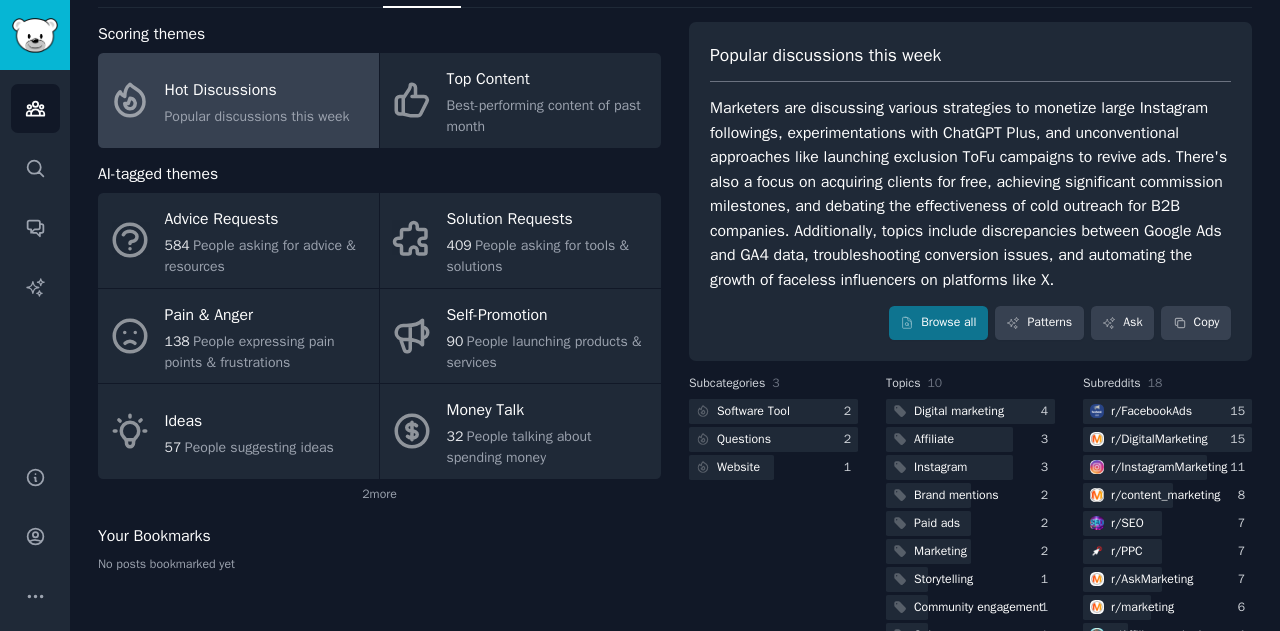 scroll, scrollTop: 0, scrollLeft: 0, axis: both 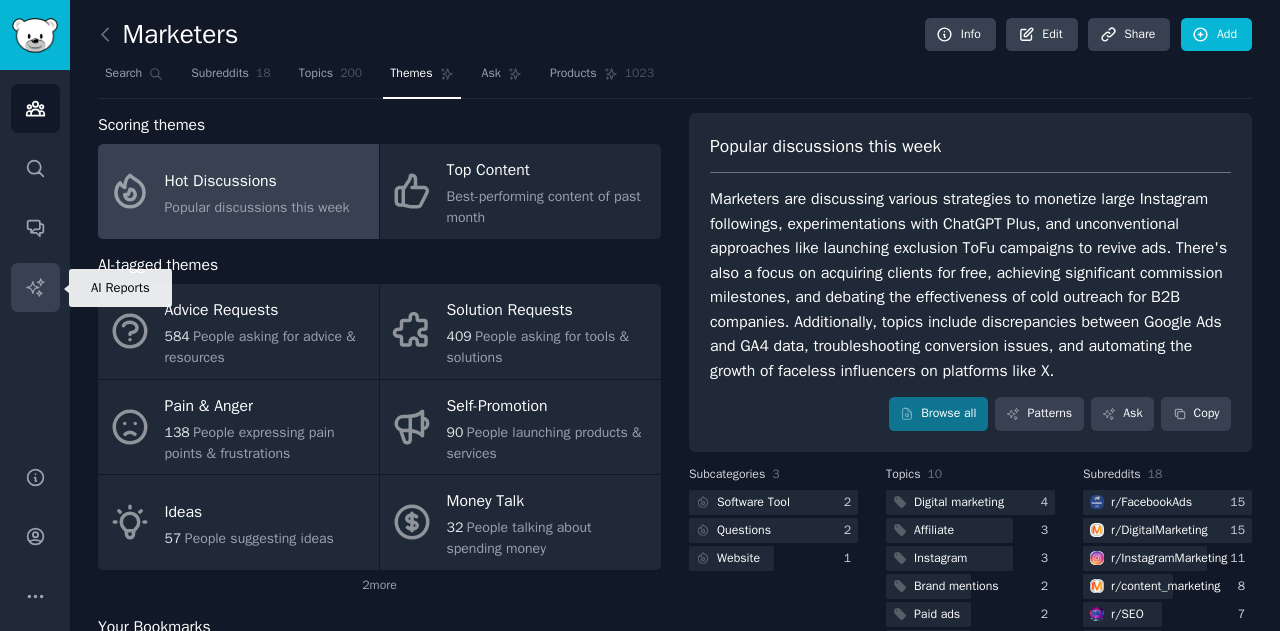 click on "AI Reports" at bounding box center [35, 287] 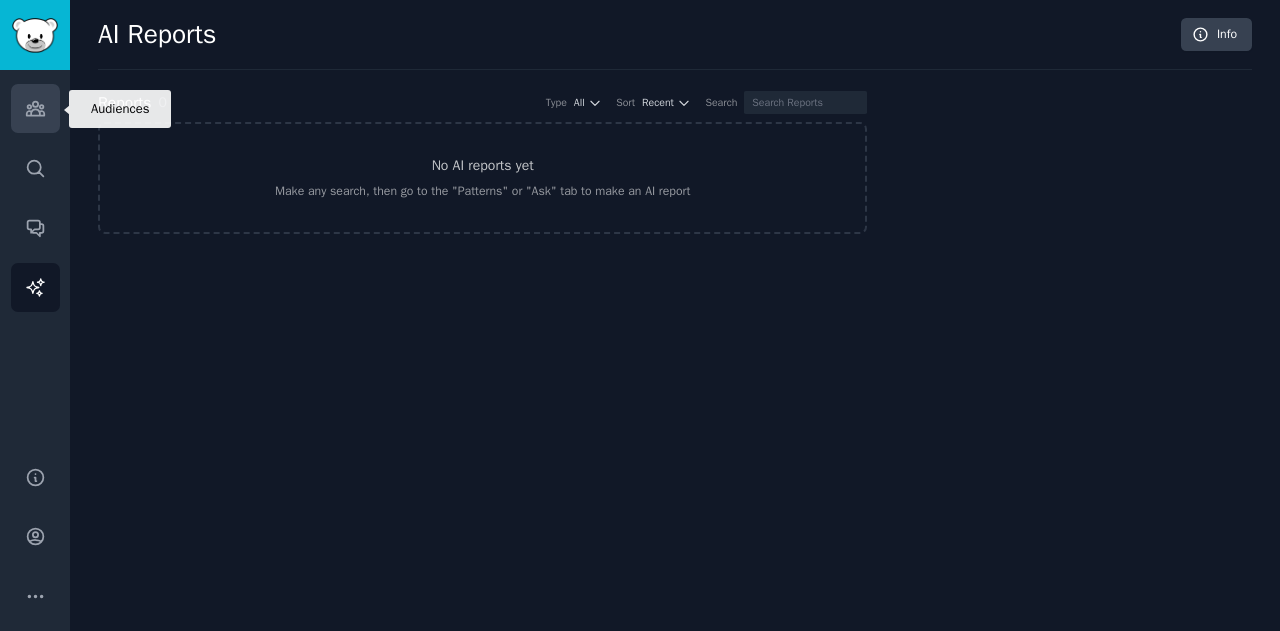 click 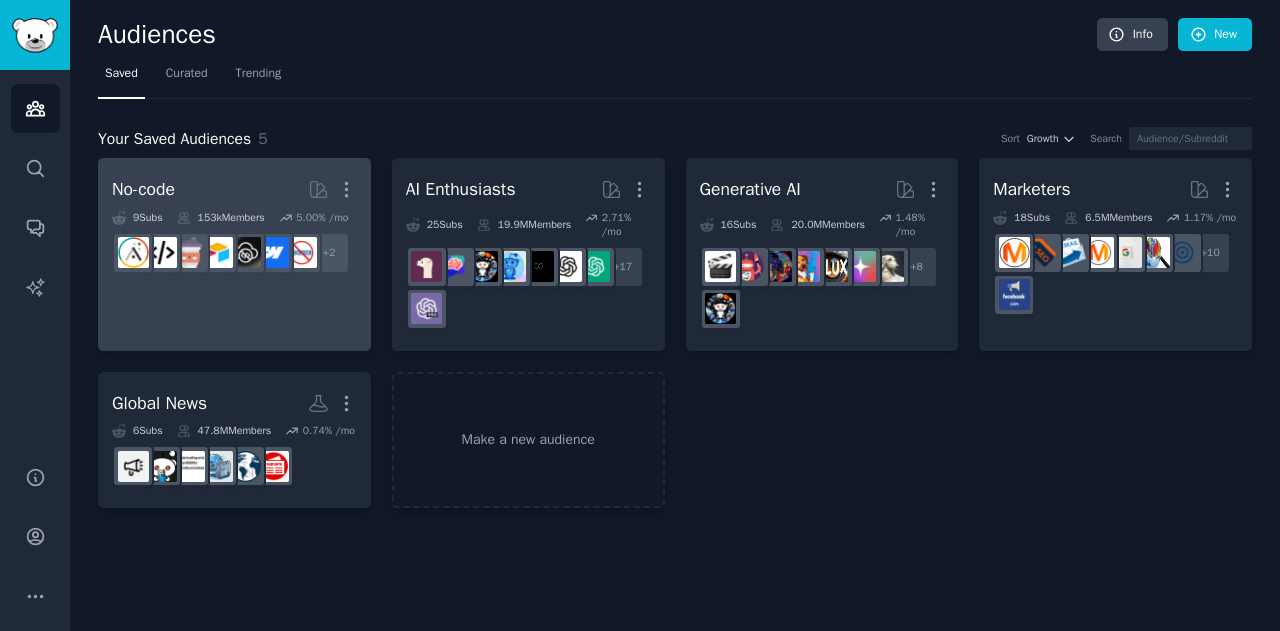 click on "No-code More 9  Sub s 153k  Members 5.00 % /mo + 2" at bounding box center (234, 254) 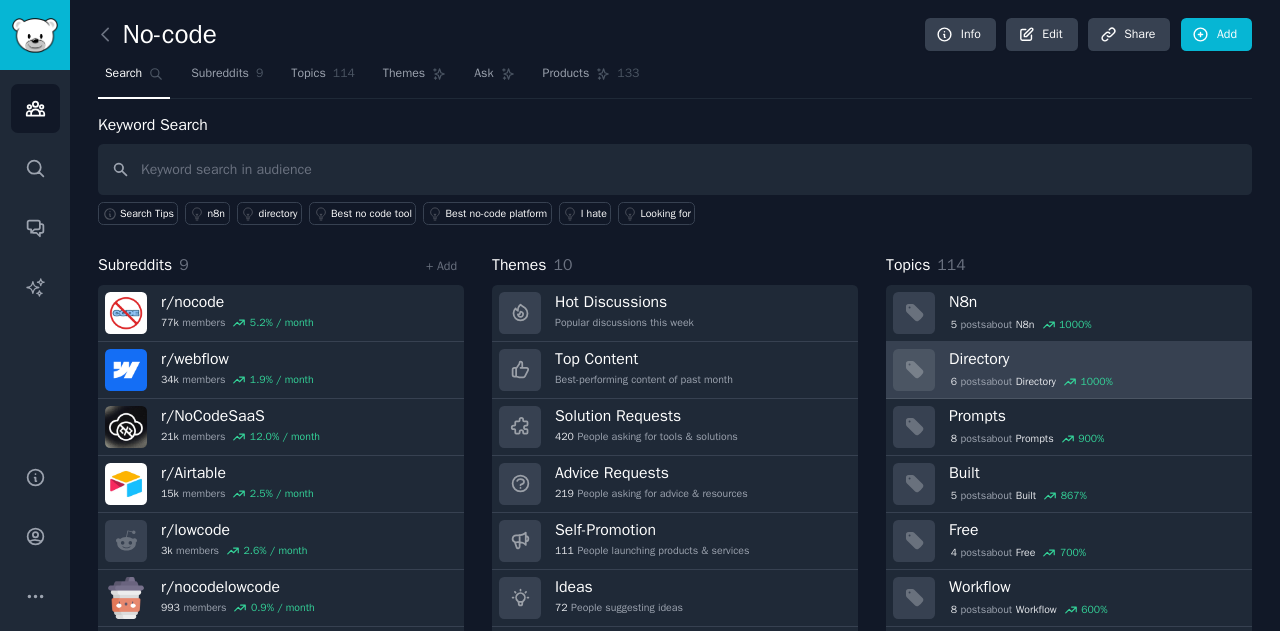 scroll, scrollTop: 54, scrollLeft: 0, axis: vertical 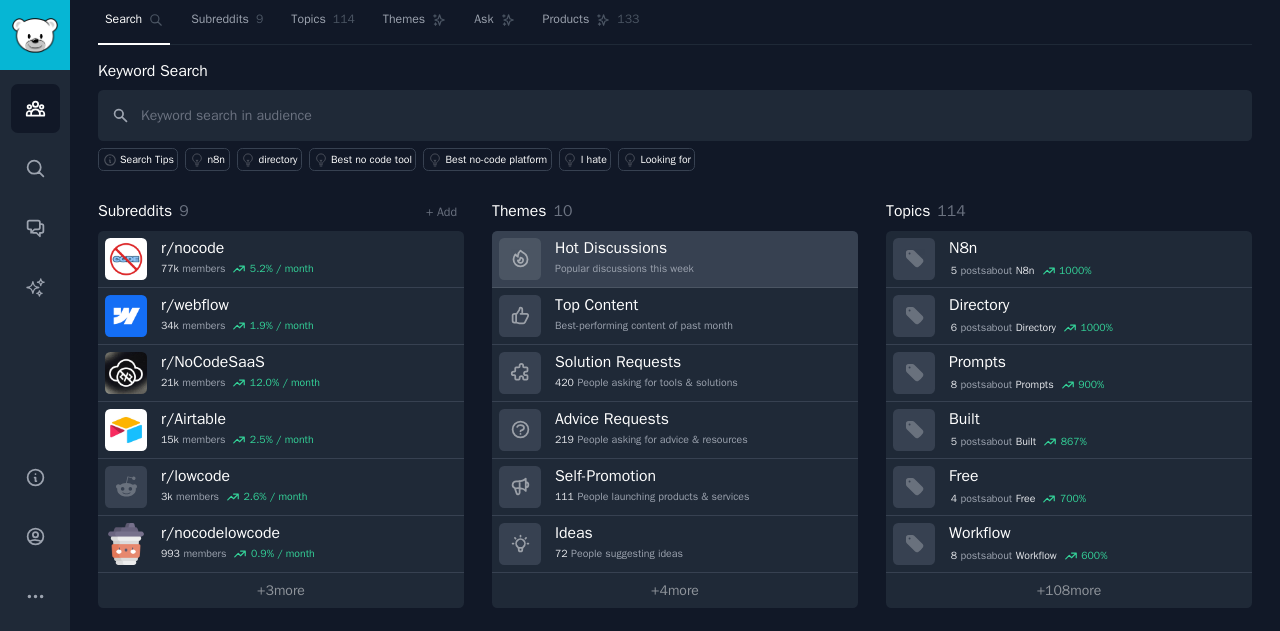 click on "Hot Discussions Popular discussions this week" at bounding box center [624, 259] 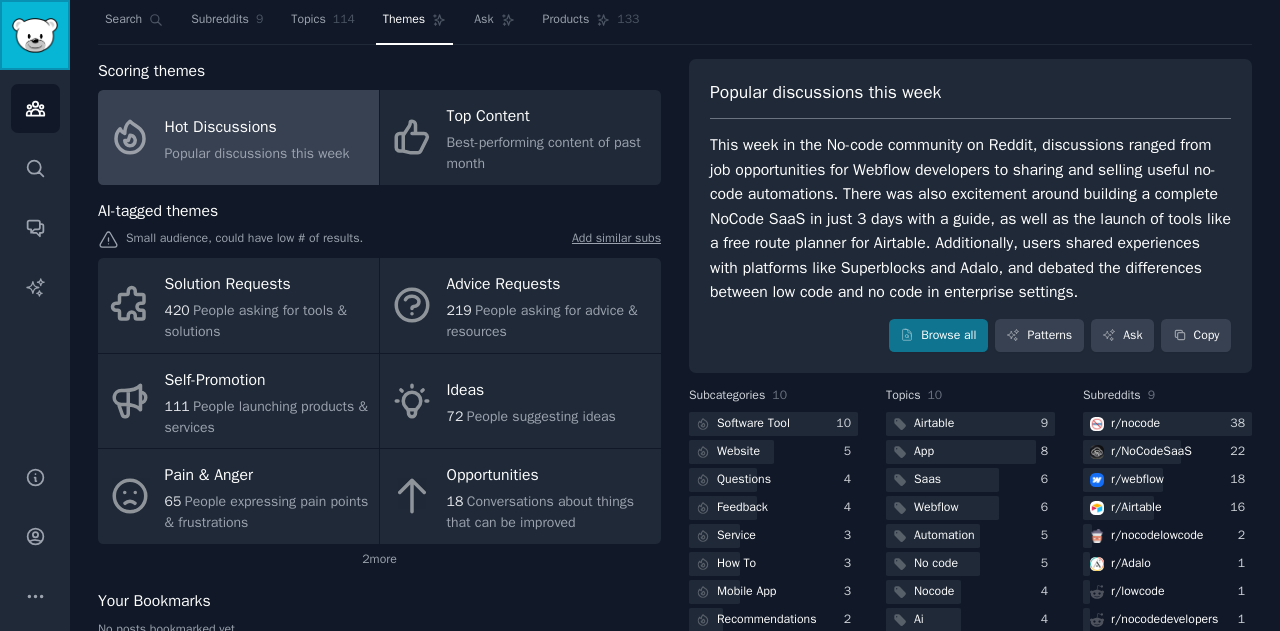 click at bounding box center [35, 35] 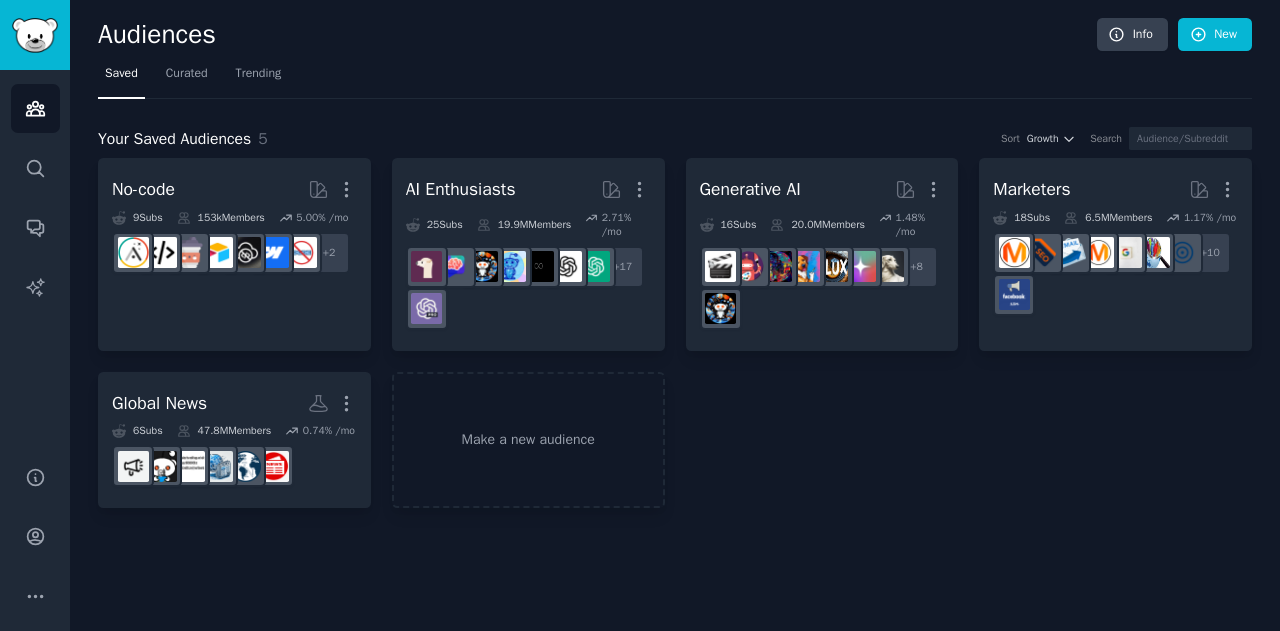drag, startPoint x: 79, startPoint y: 13, endPoint x: 752, endPoint y: 45, distance: 673.7603 